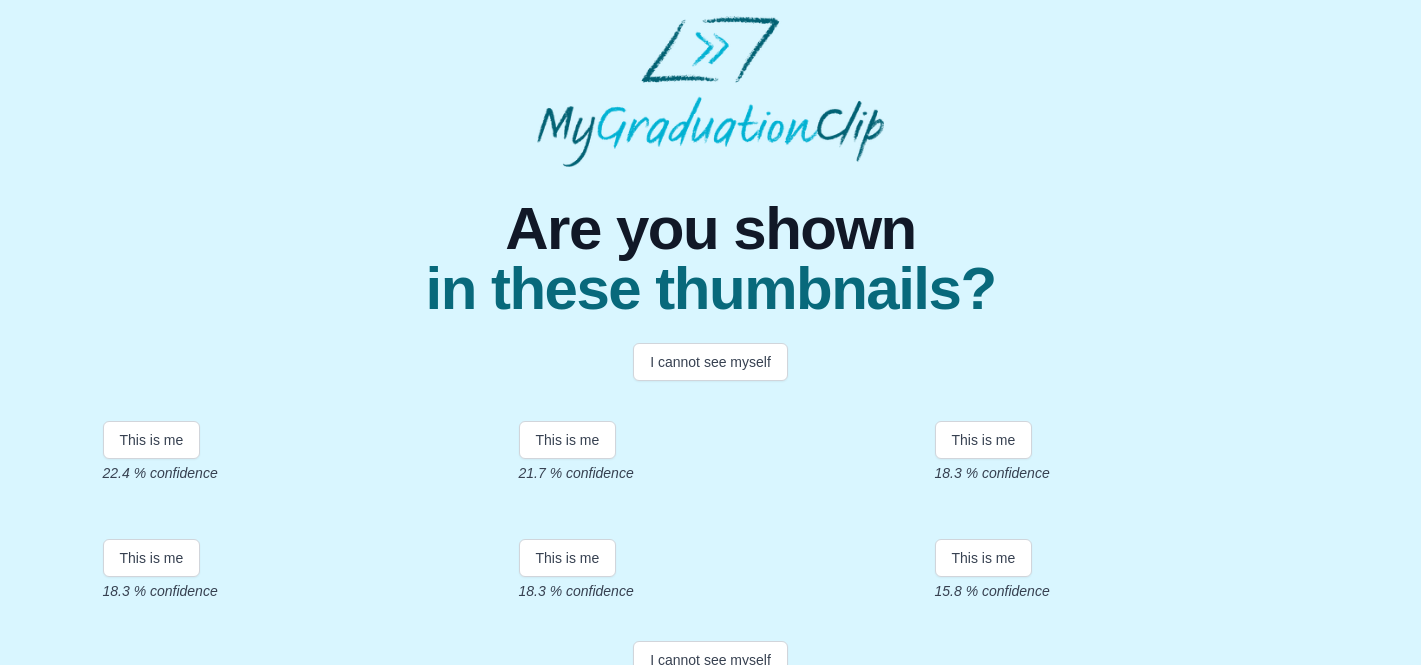 scroll, scrollTop: 92, scrollLeft: 0, axis: vertical 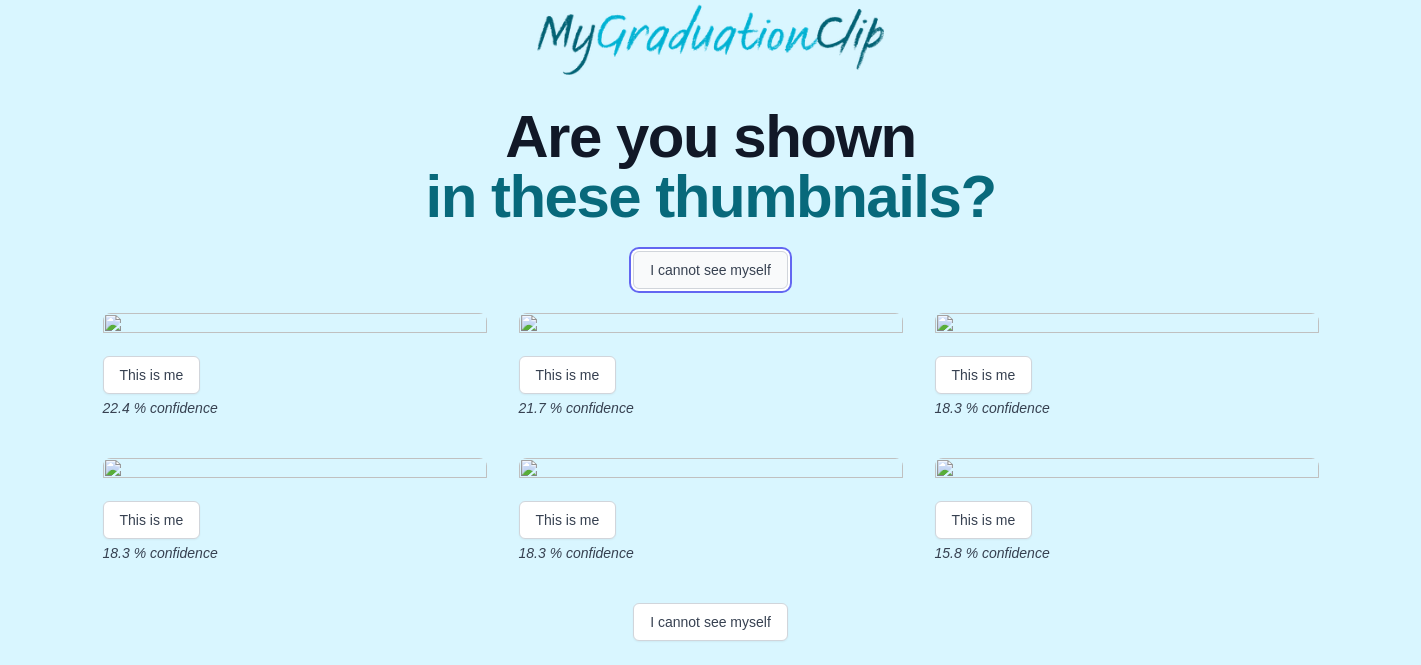 click on "I cannot see myself" at bounding box center (710, 270) 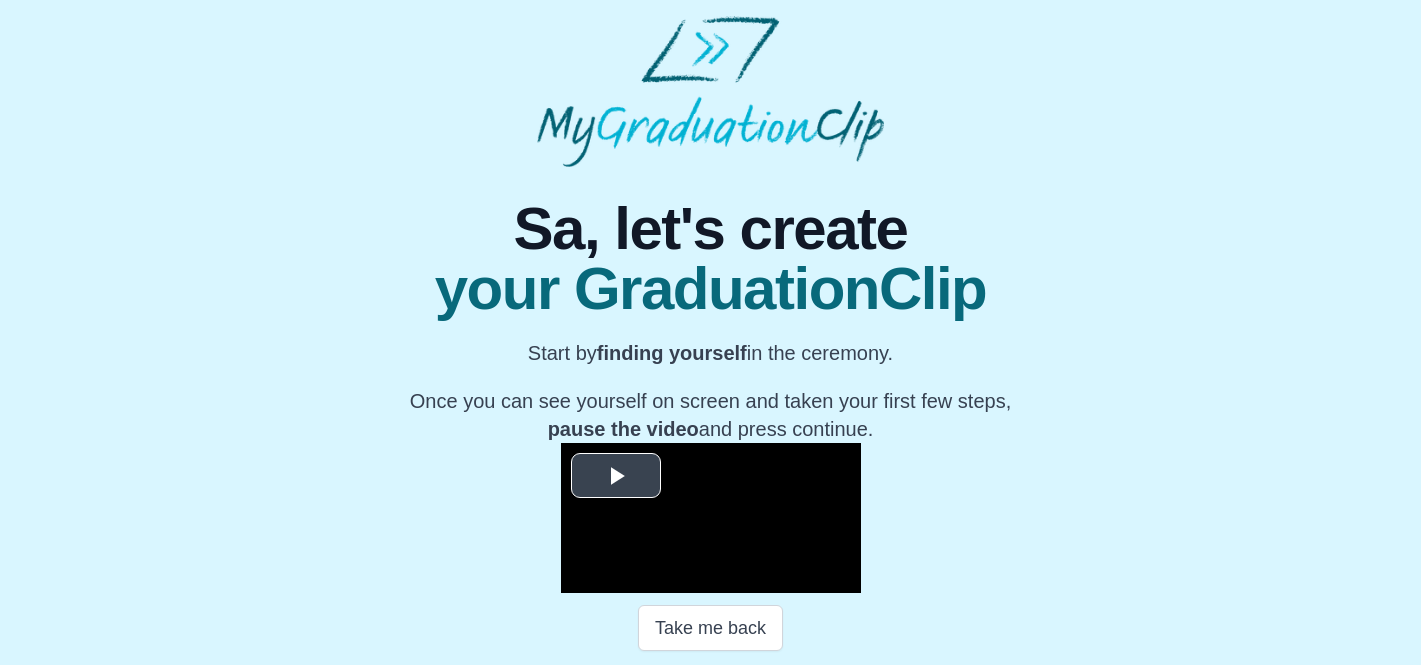 scroll, scrollTop: 62, scrollLeft: 0, axis: vertical 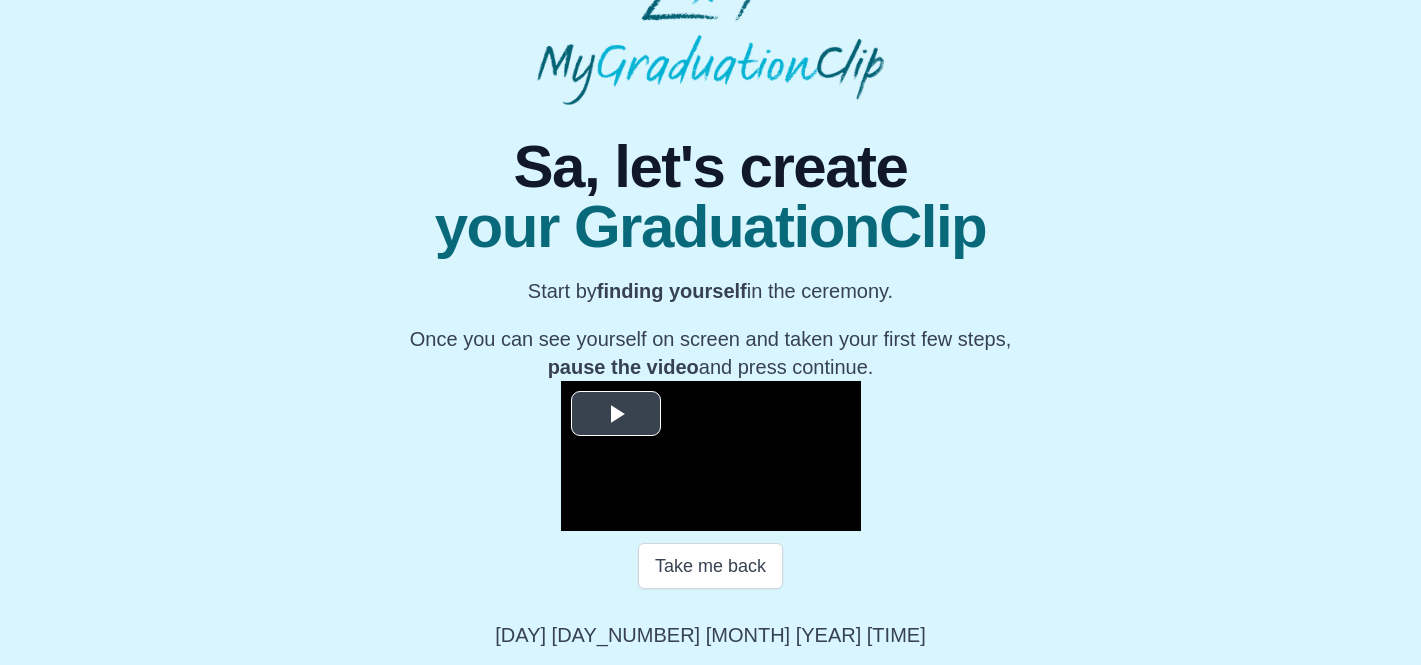 click at bounding box center (616, 414) 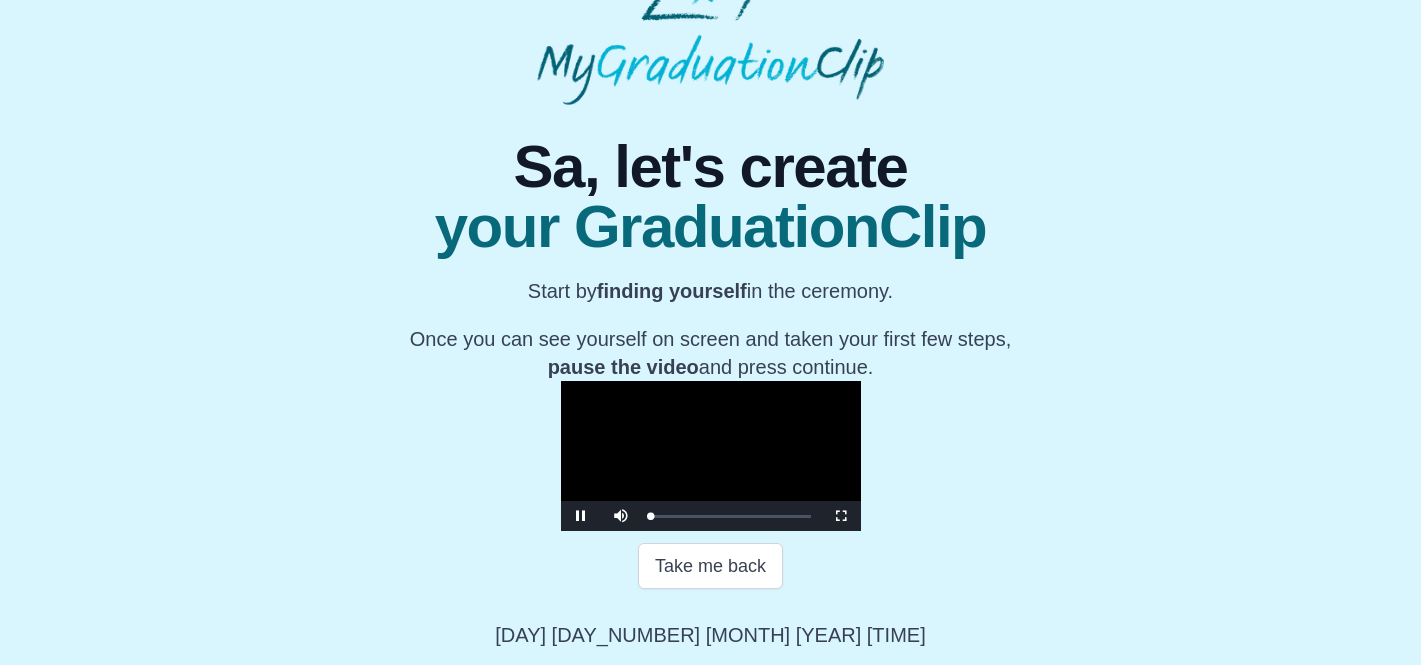 scroll, scrollTop: 312, scrollLeft: 0, axis: vertical 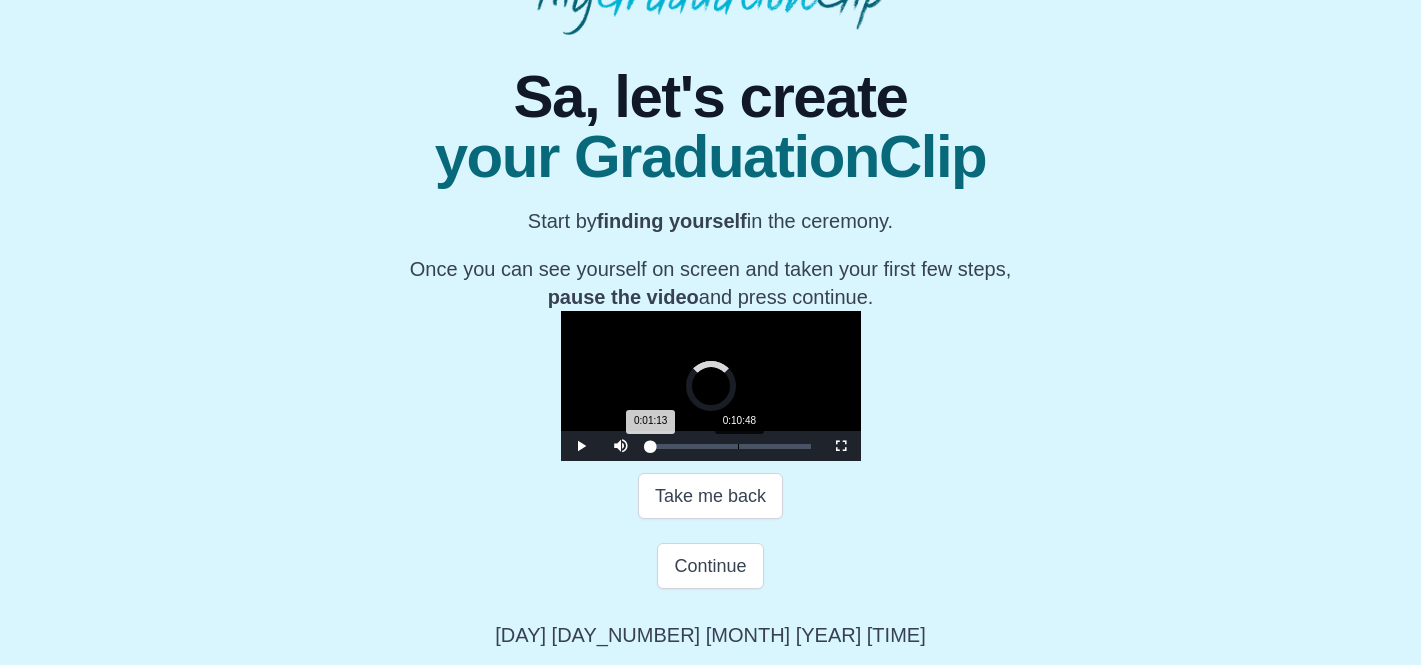 drag, startPoint x: 451, startPoint y: 514, endPoint x: 533, endPoint y: 516, distance: 82.02438 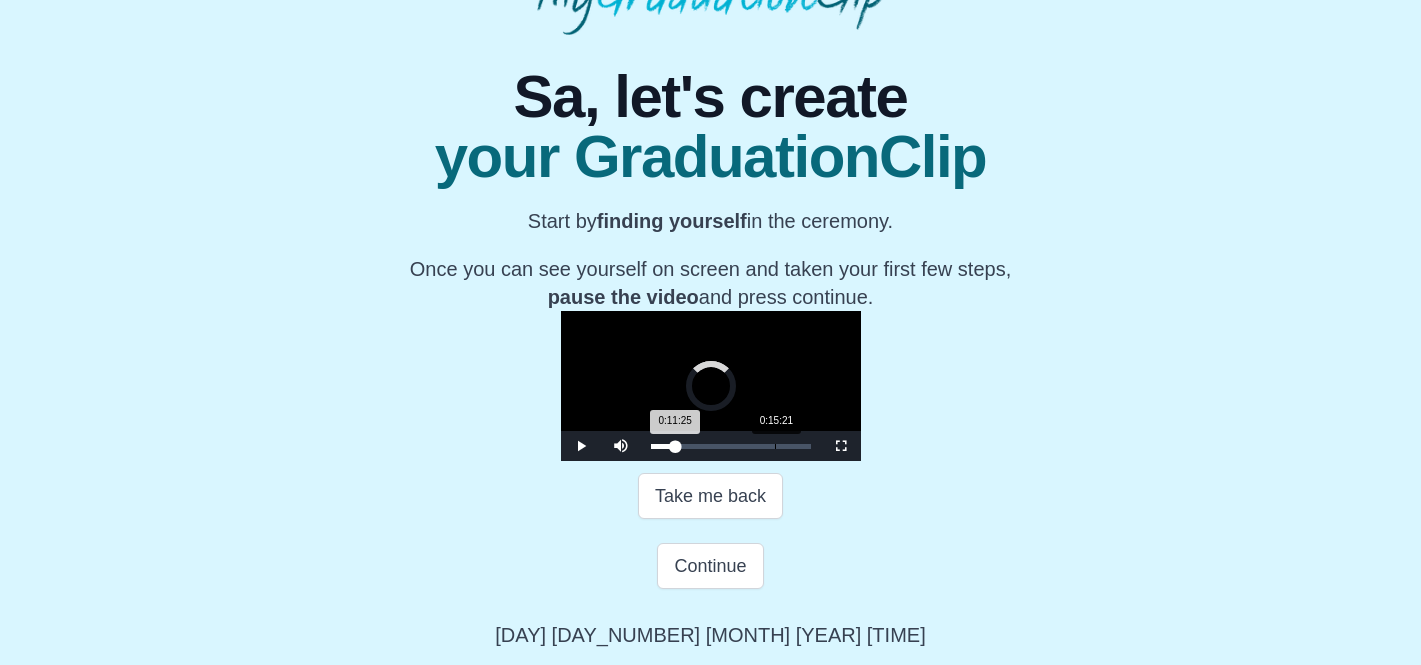 drag, startPoint x: 537, startPoint y: 515, endPoint x: 570, endPoint y: 517, distance: 33.06055 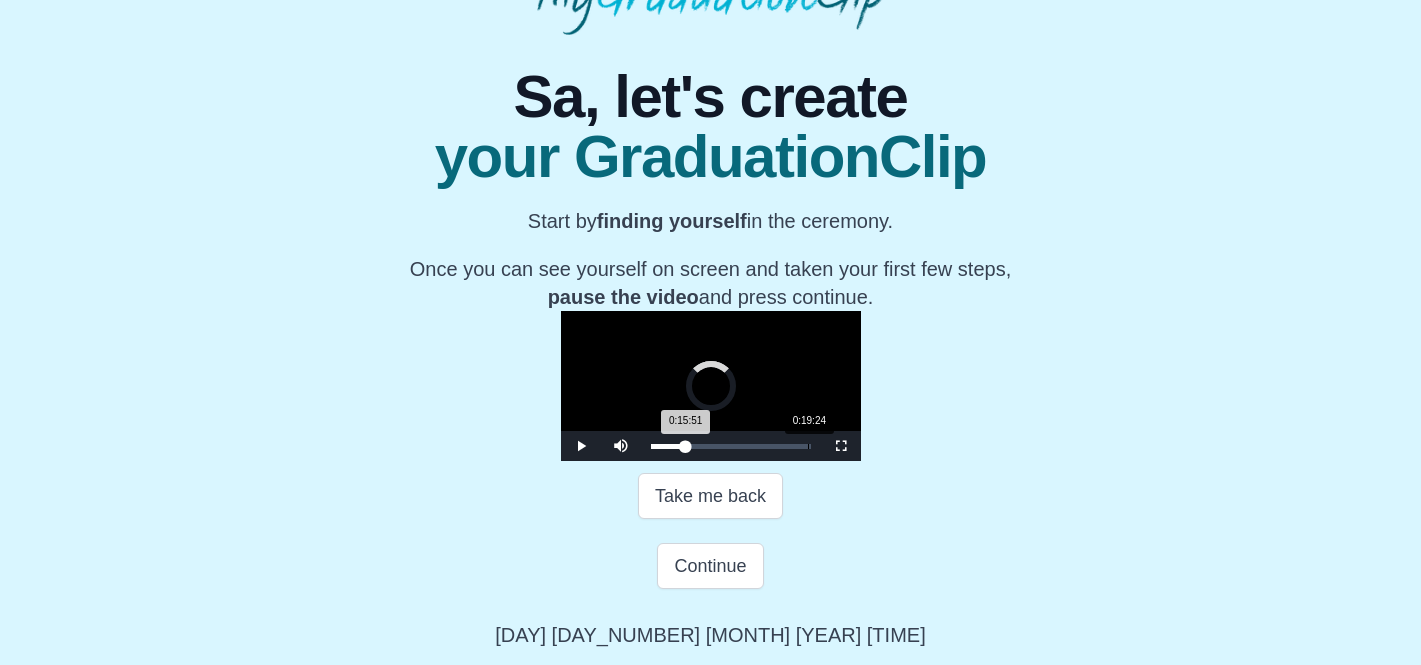 drag, startPoint x: 573, startPoint y: 523, endPoint x: 603, endPoint y: 520, distance: 30.149628 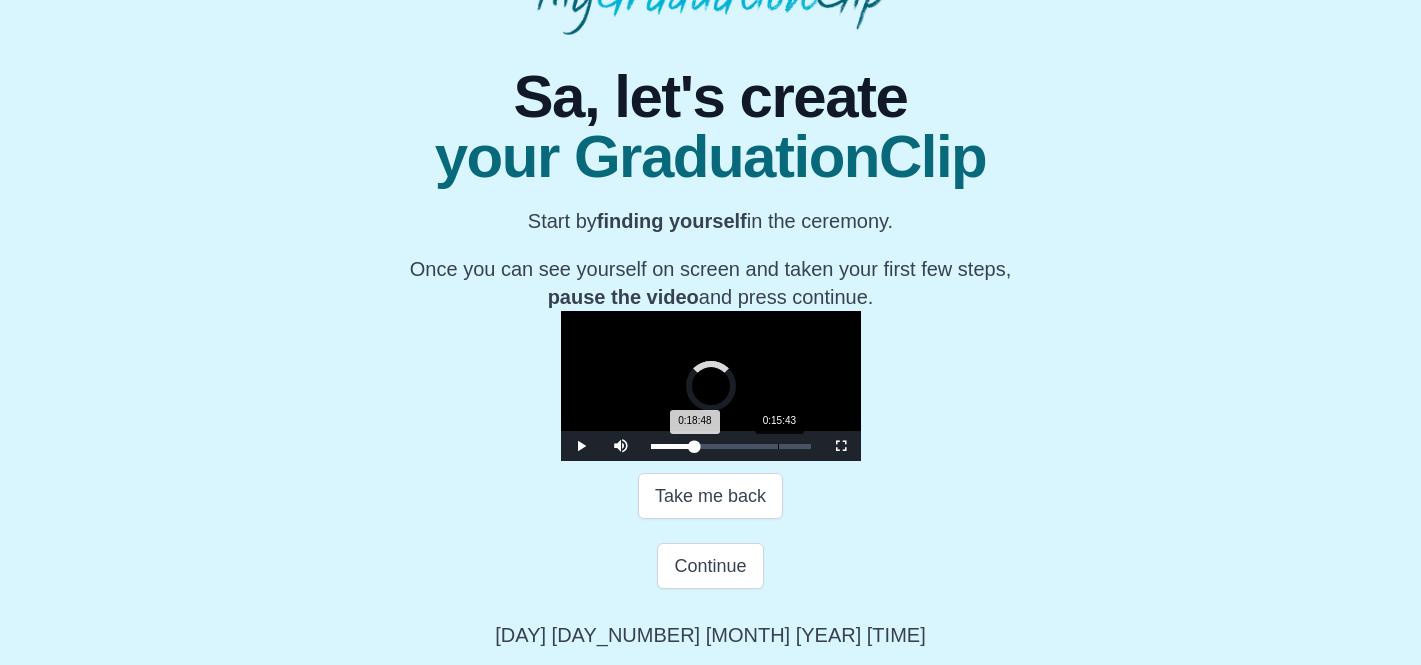drag, startPoint x: 599, startPoint y: 519, endPoint x: 573, endPoint y: 523, distance: 26.305893 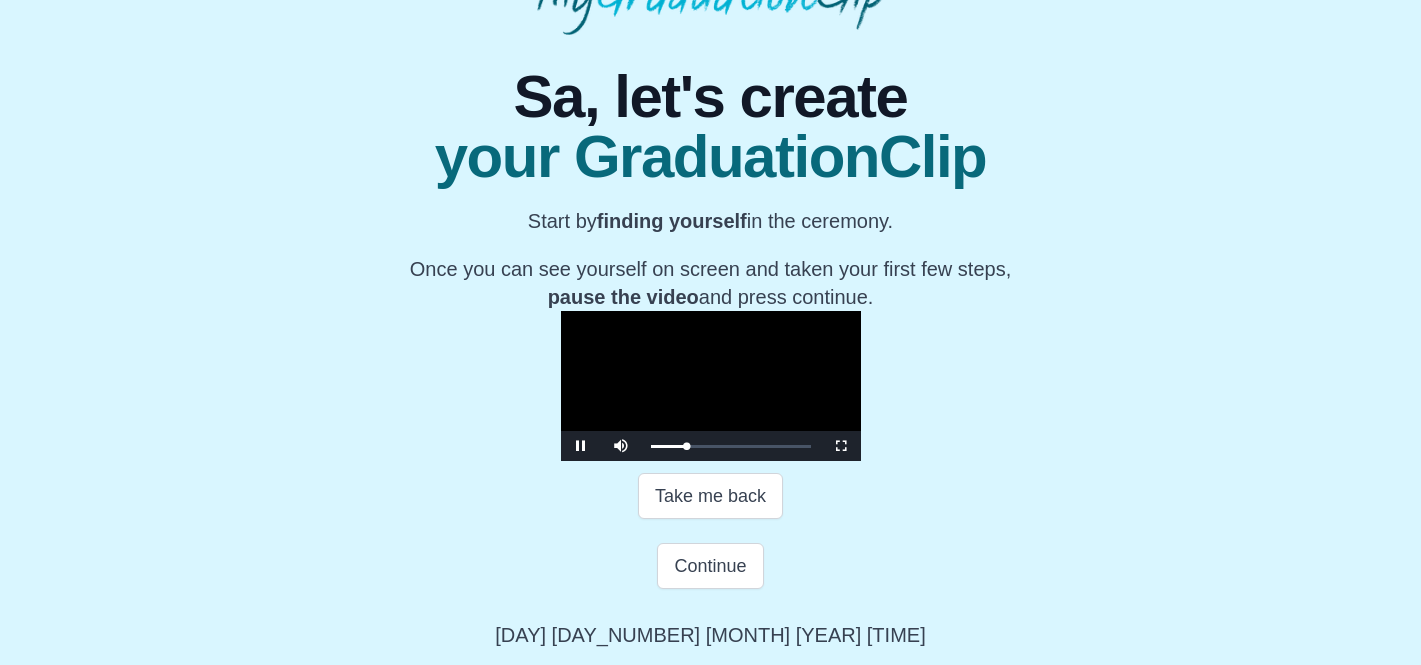 click at bounding box center [581, 446] 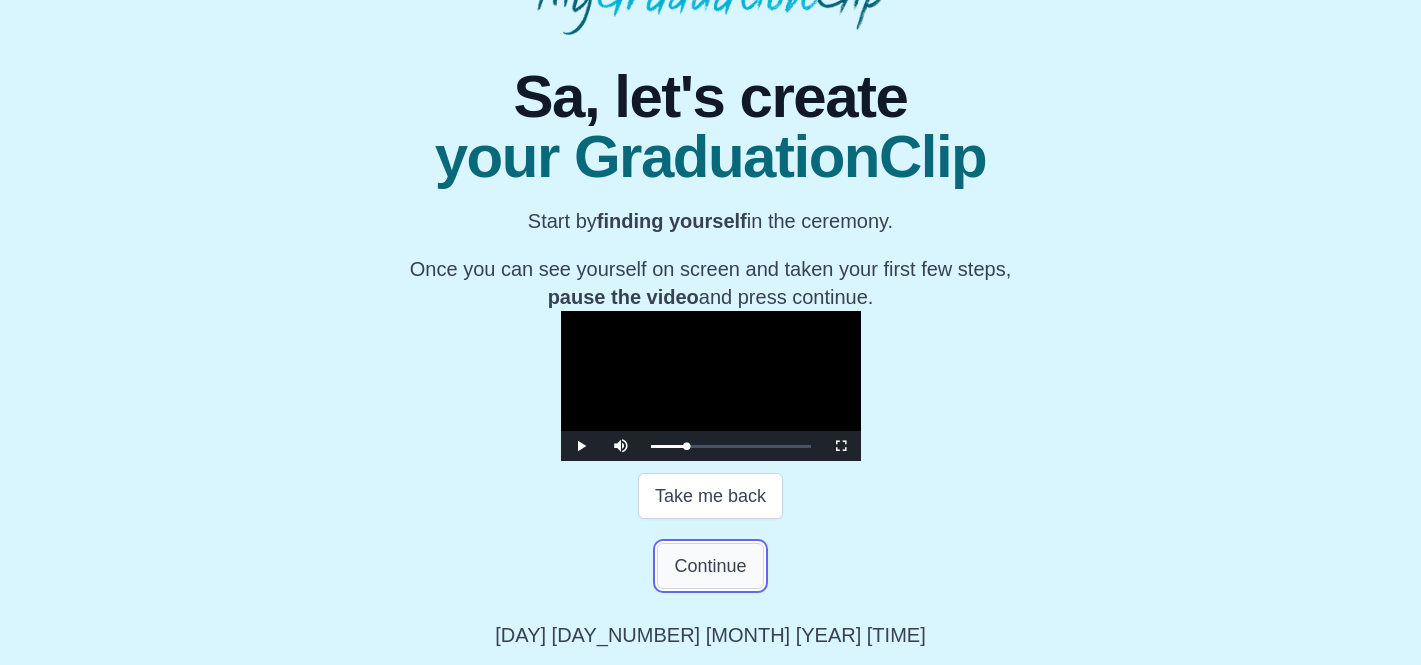click on "Continue" at bounding box center [710, 566] 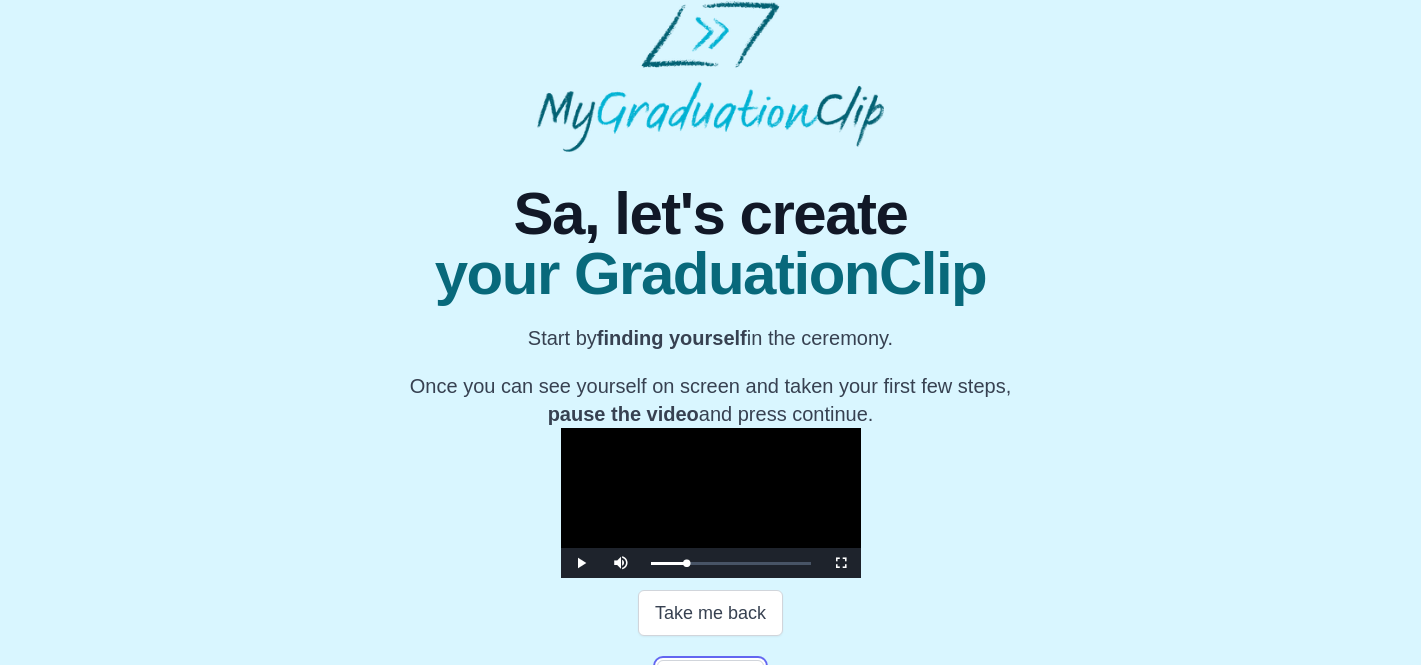scroll, scrollTop: 382, scrollLeft: 0, axis: vertical 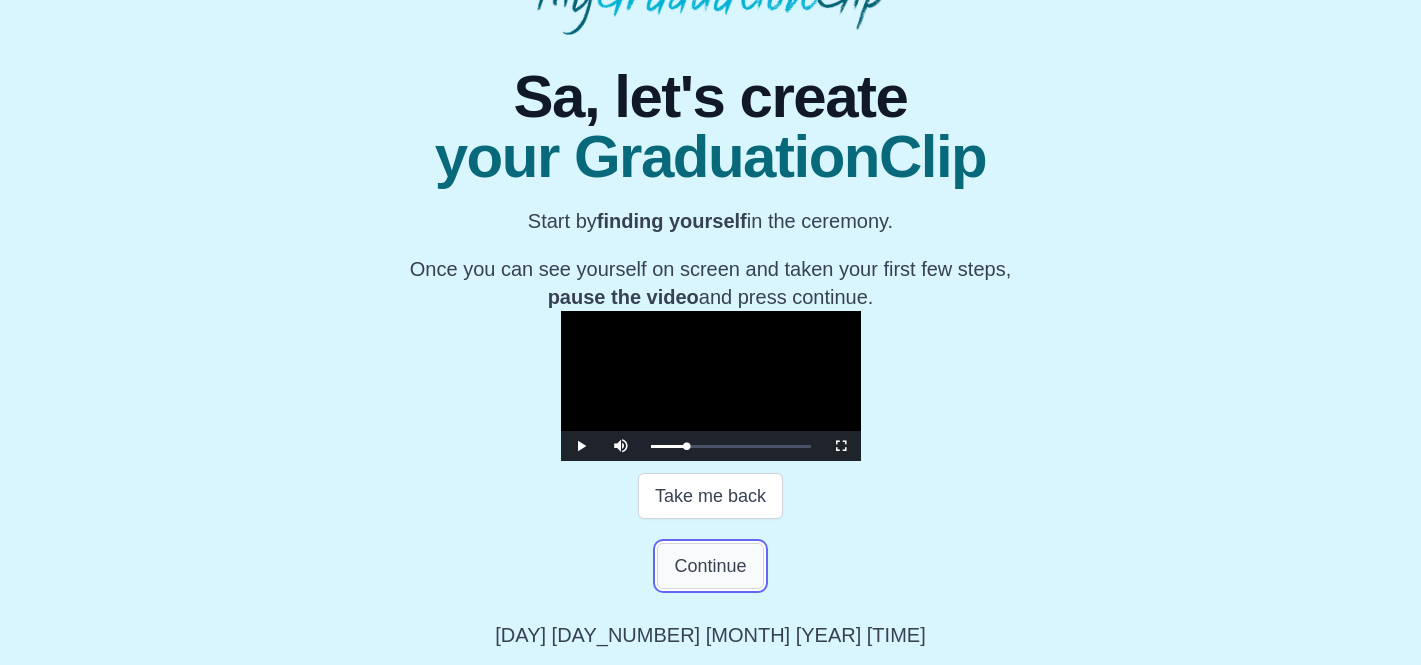 click on "Continue" at bounding box center (710, 566) 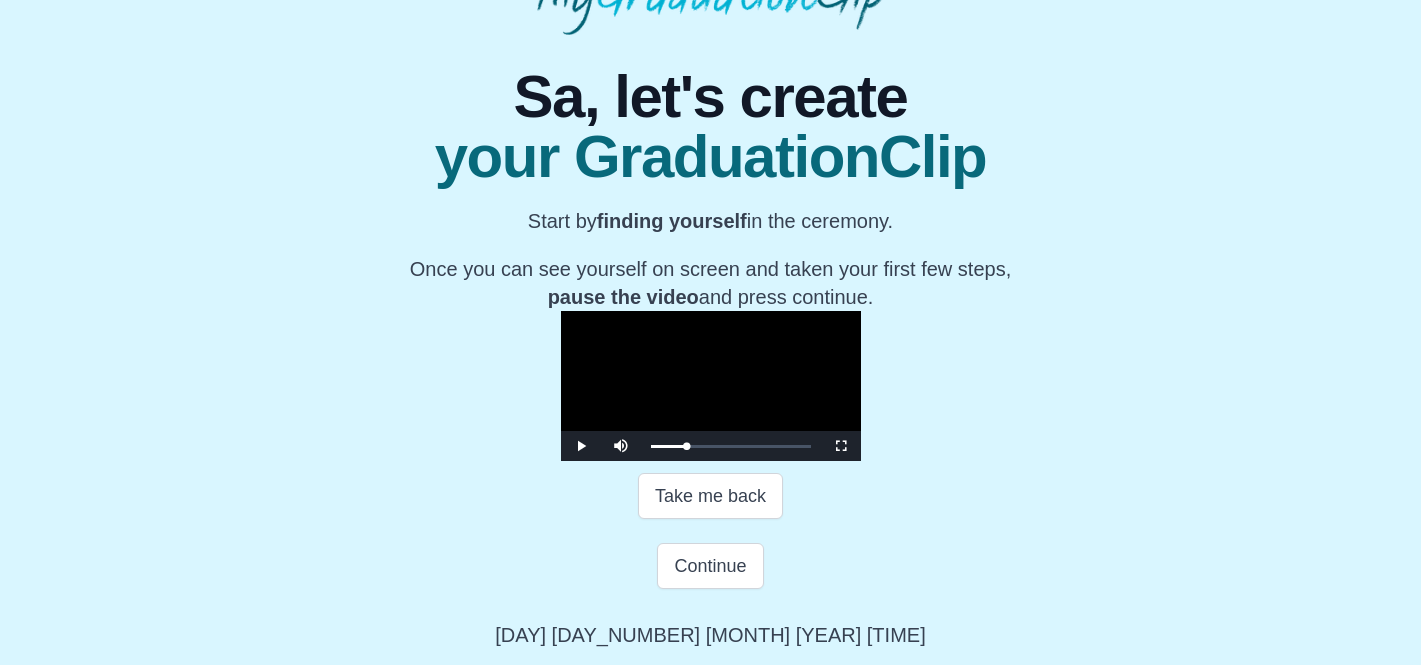 click on "Continue" at bounding box center (710, 566) 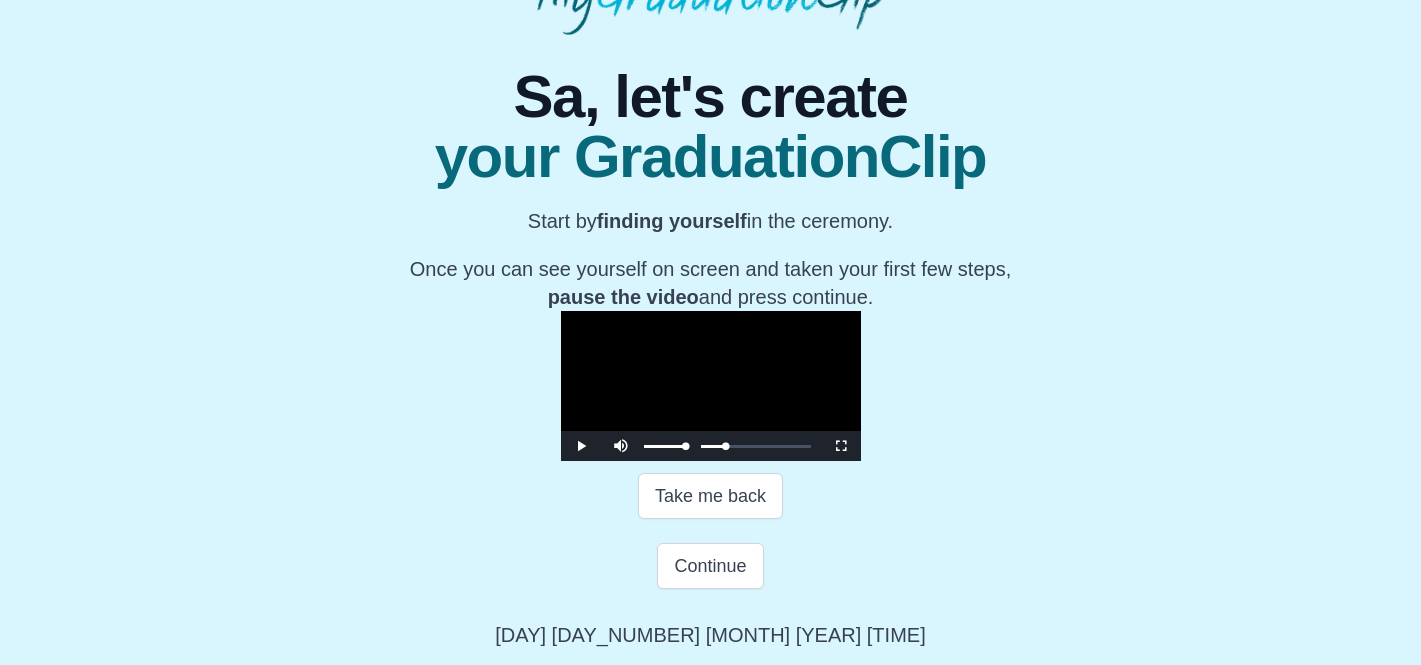 scroll, scrollTop: 0, scrollLeft: 0, axis: both 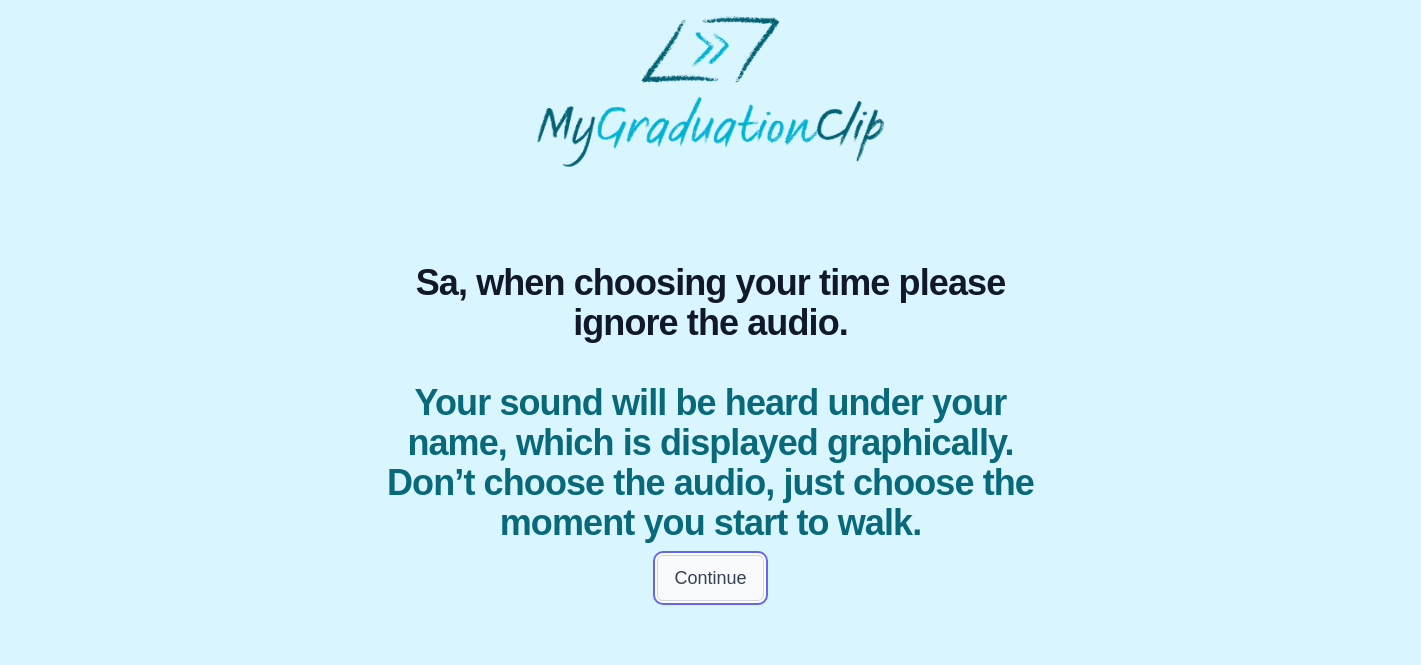 click on "Continue" at bounding box center [710, 578] 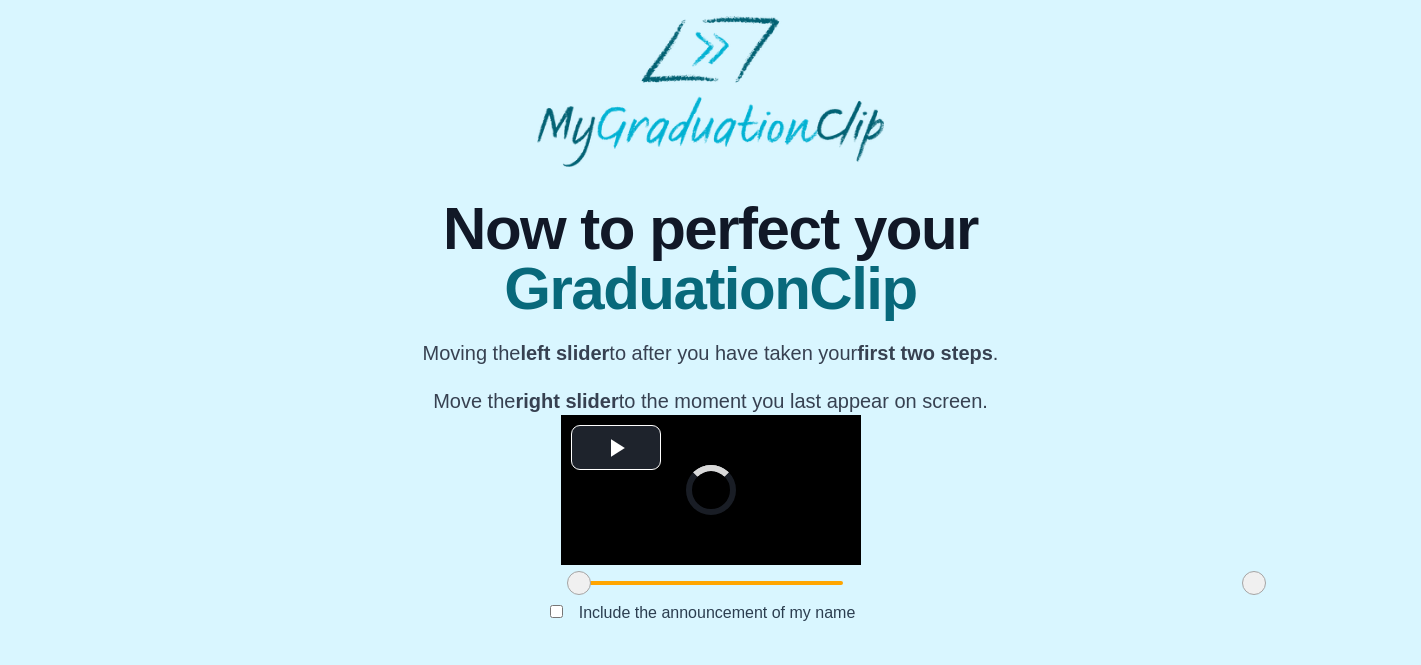 scroll, scrollTop: 264, scrollLeft: 0, axis: vertical 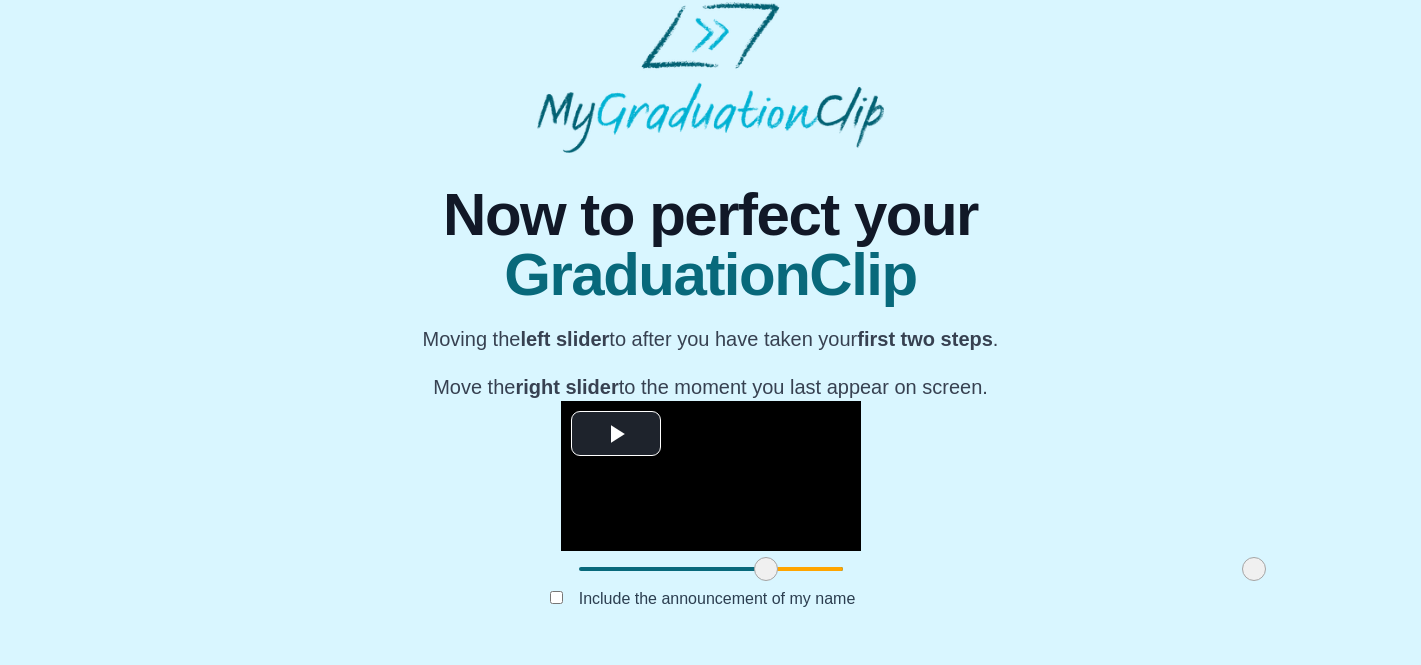drag, startPoint x: 374, startPoint y: 574, endPoint x: 561, endPoint y: 554, distance: 188.06648 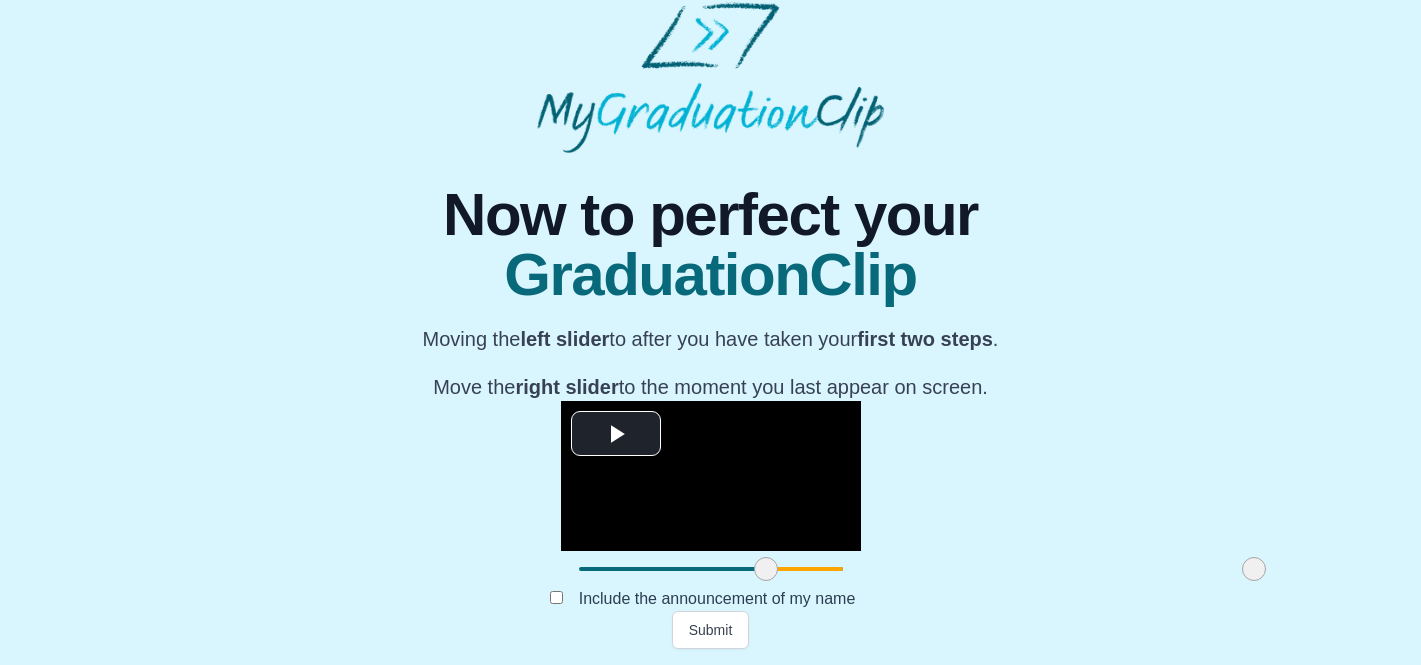 drag, startPoint x: 1049, startPoint y: 570, endPoint x: 1064, endPoint y: 570, distance: 15 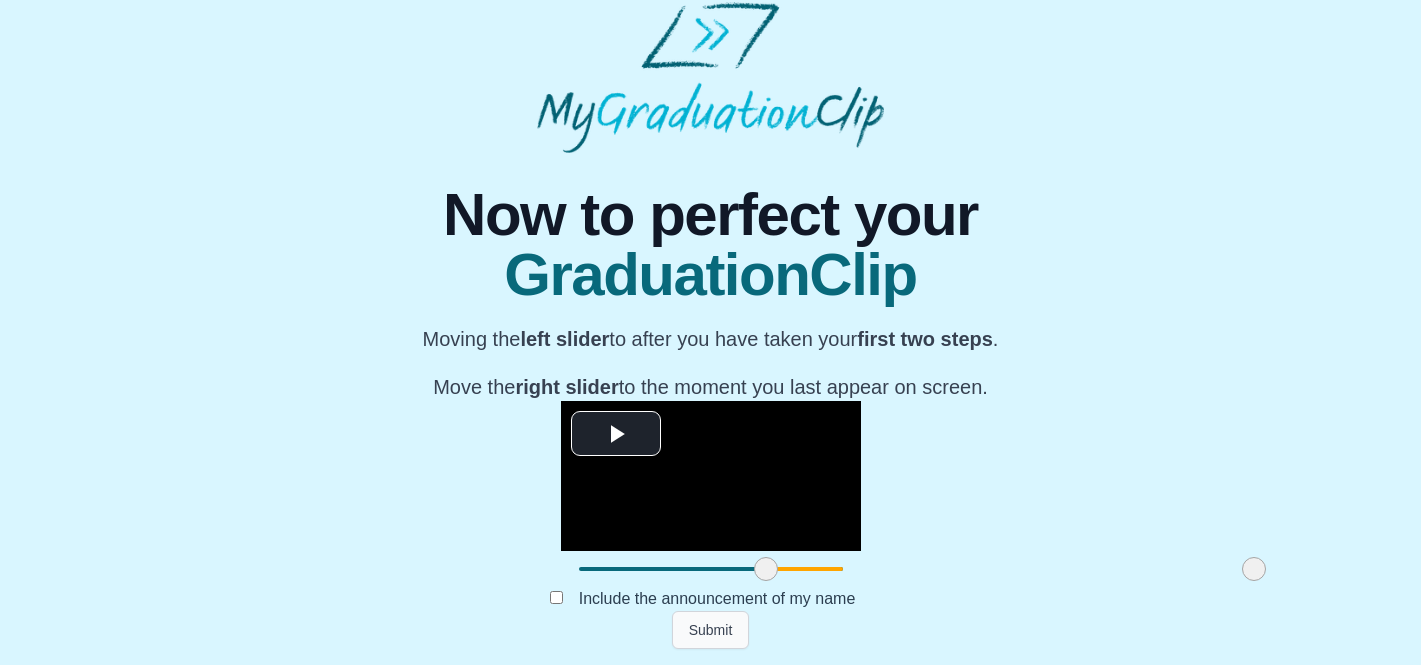 click on "Submit" at bounding box center [711, 630] 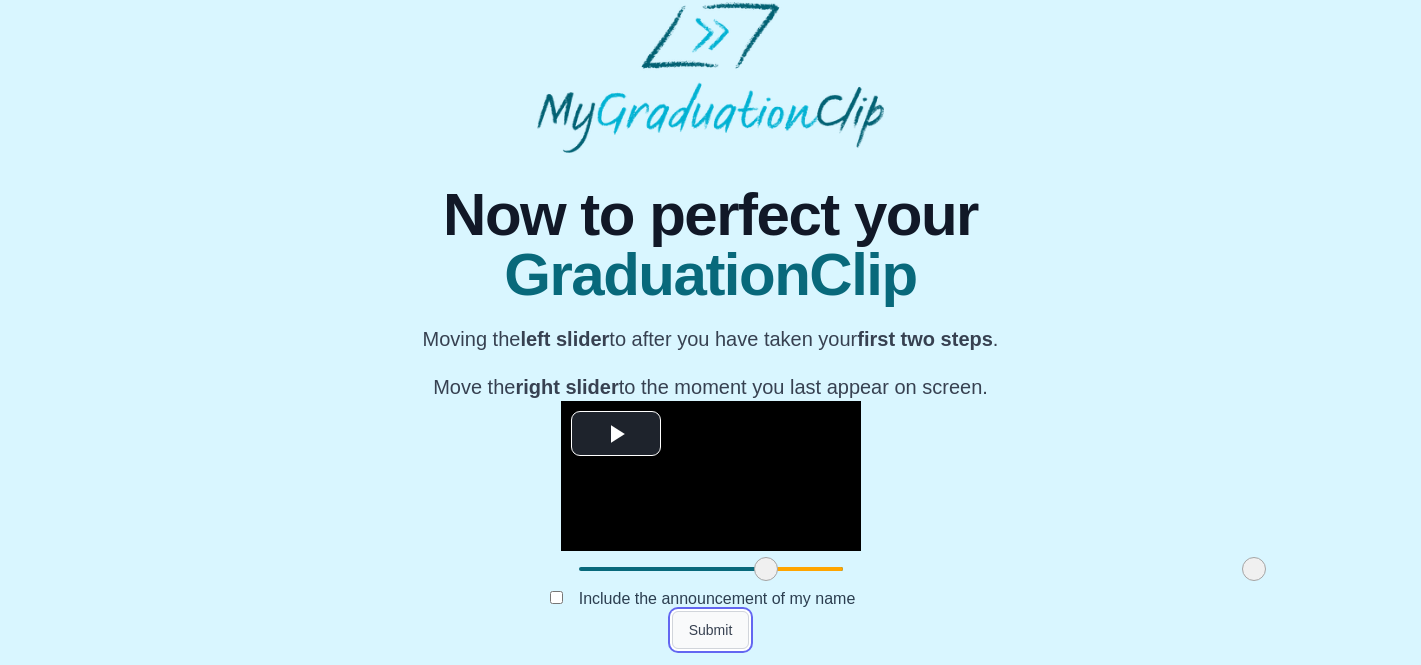 click on "Submit" at bounding box center [711, 630] 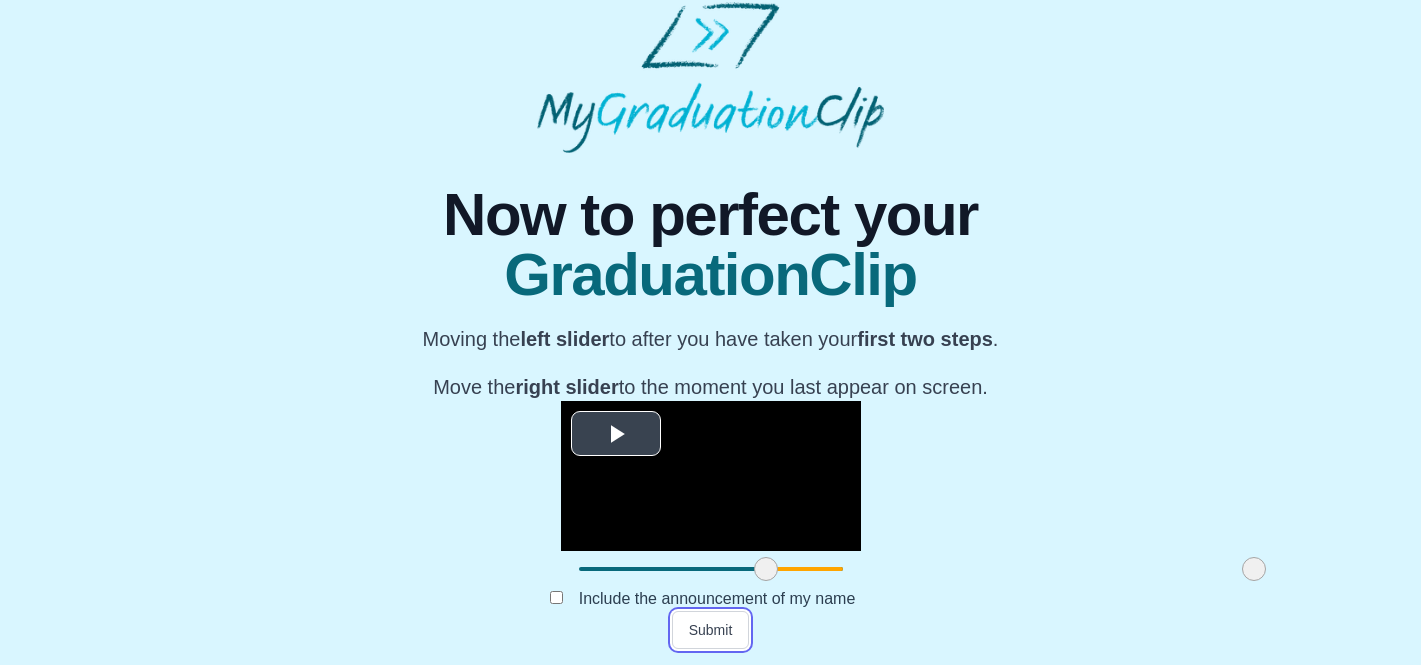 scroll, scrollTop: 264, scrollLeft: 0, axis: vertical 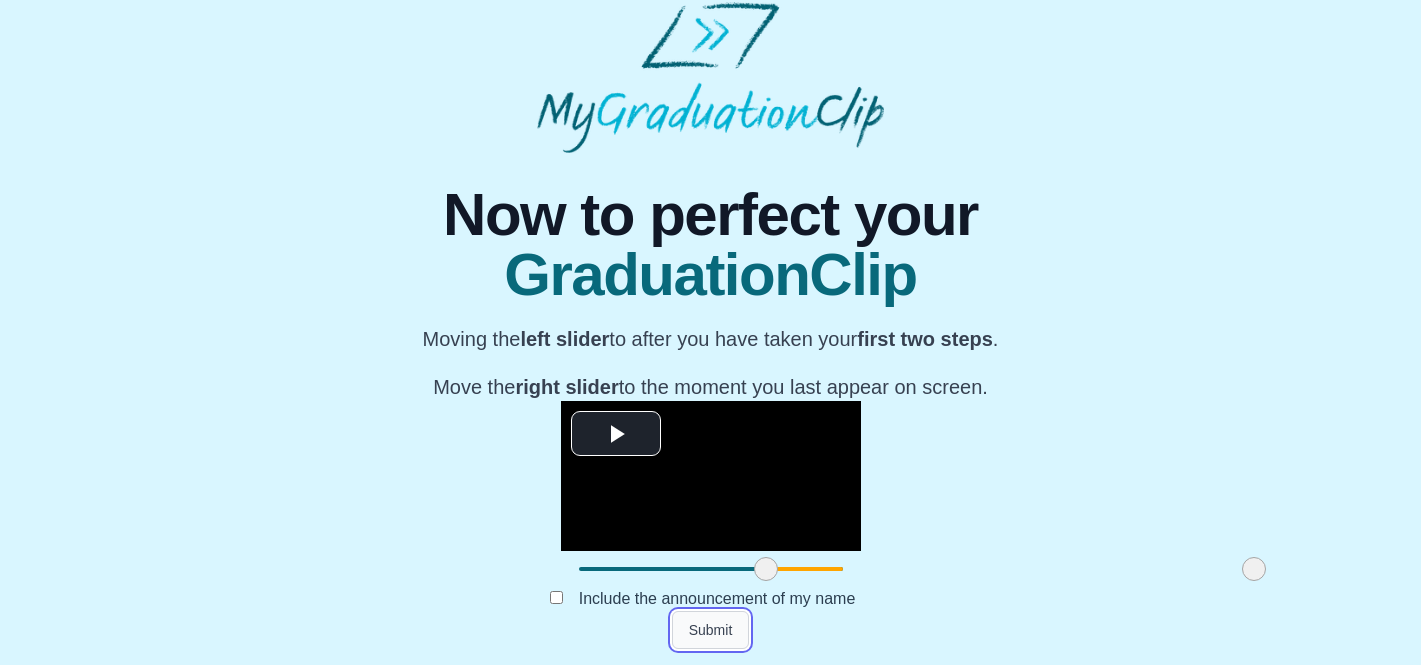 click on "Submit" at bounding box center [711, 630] 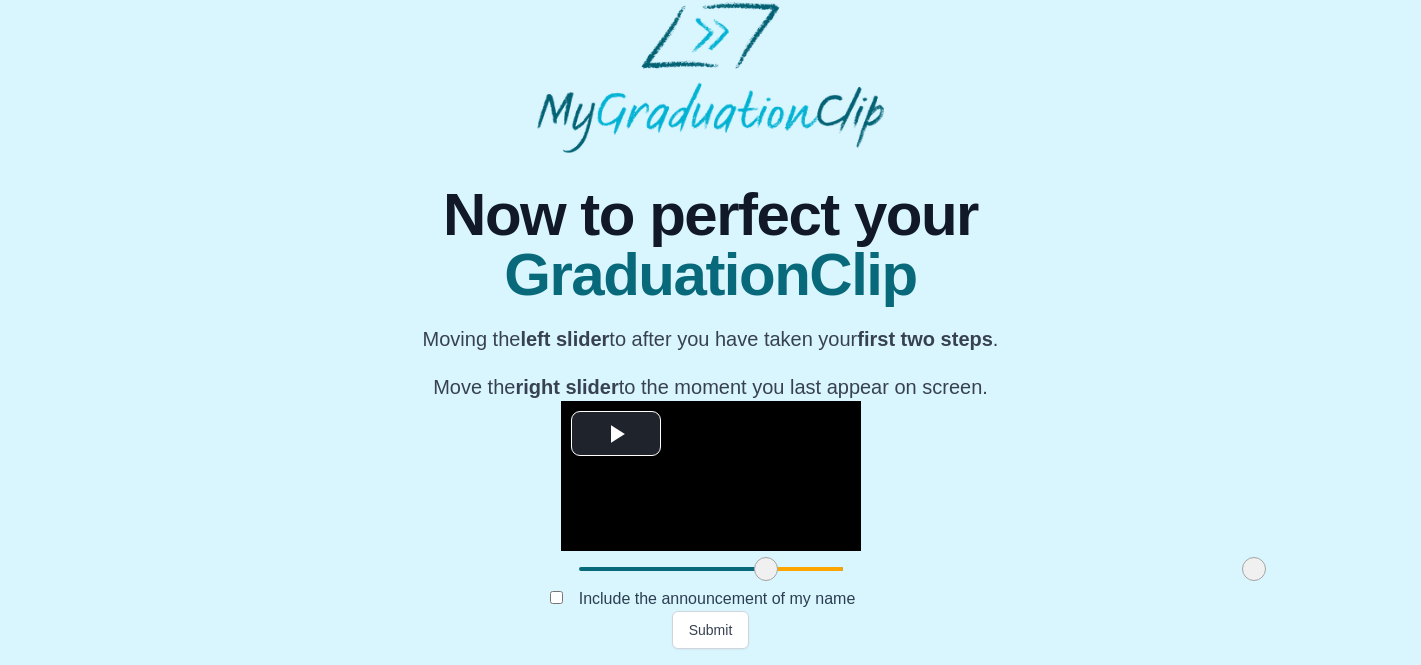 scroll, scrollTop: 0, scrollLeft: 0, axis: both 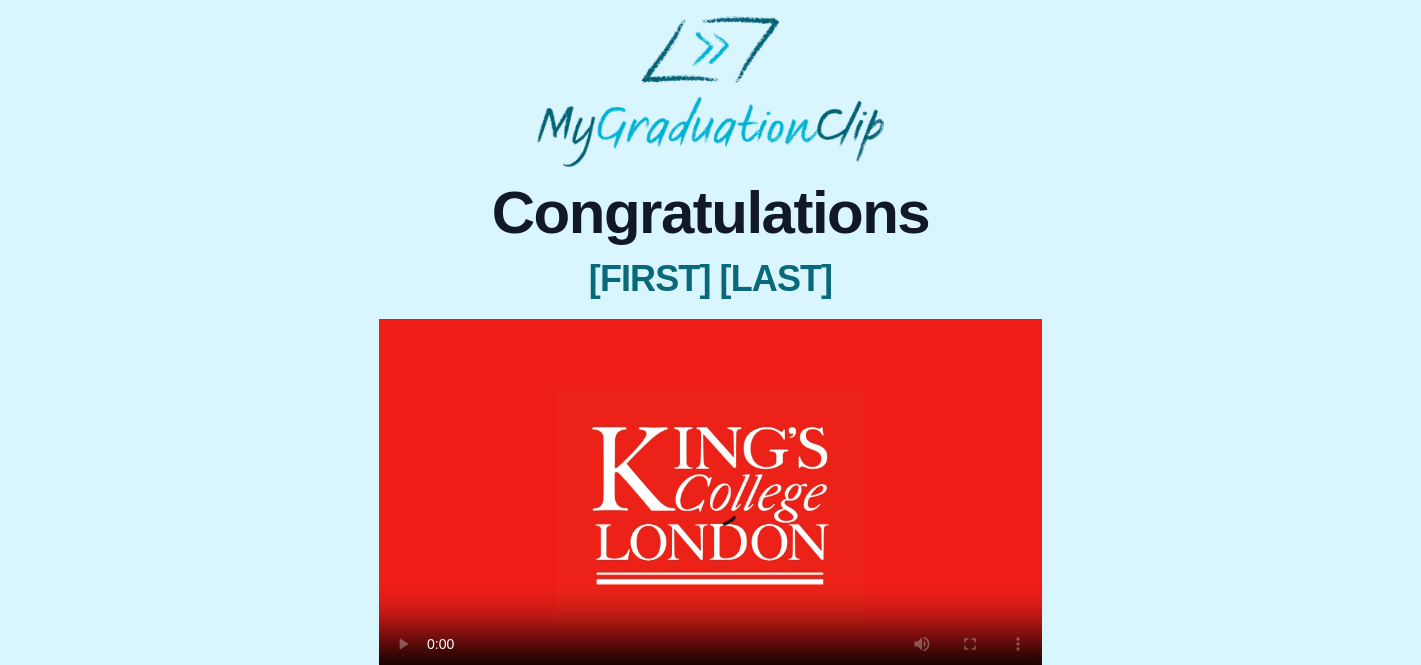 click on "Download my GraduationClip" at bounding box center (487, 857) 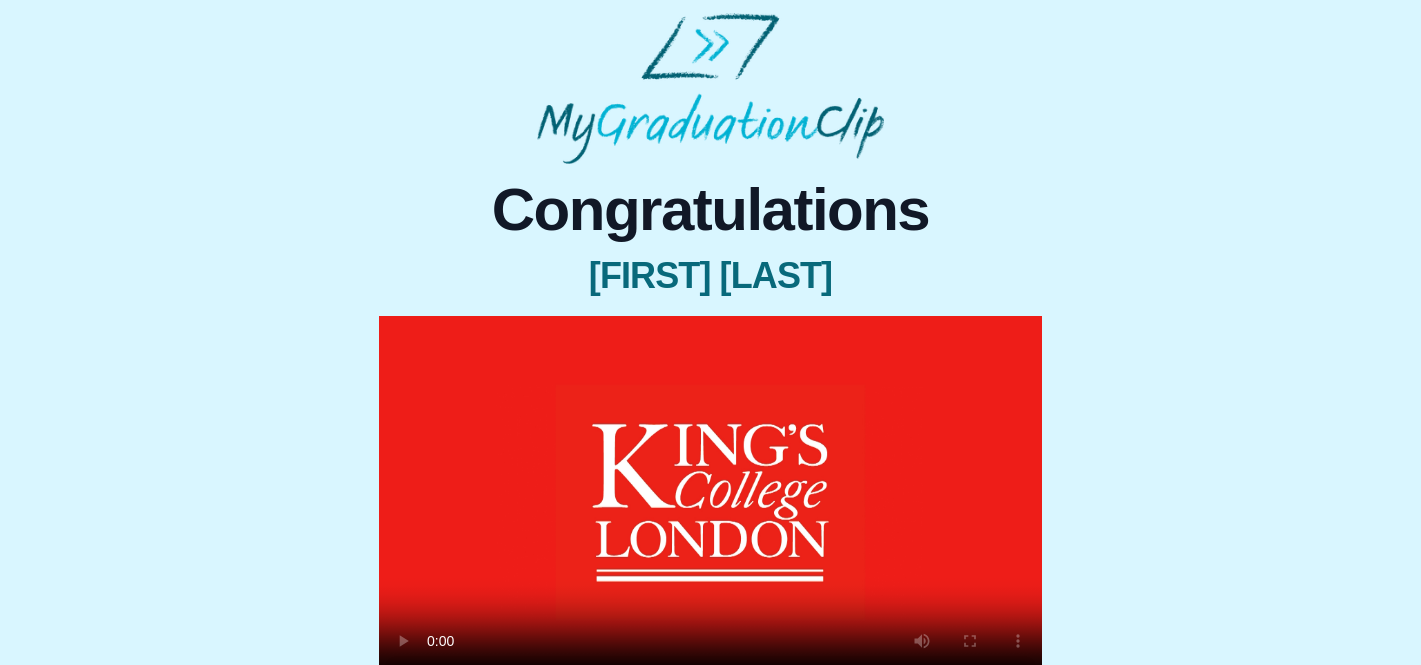 scroll, scrollTop: 236, scrollLeft: 0, axis: vertical 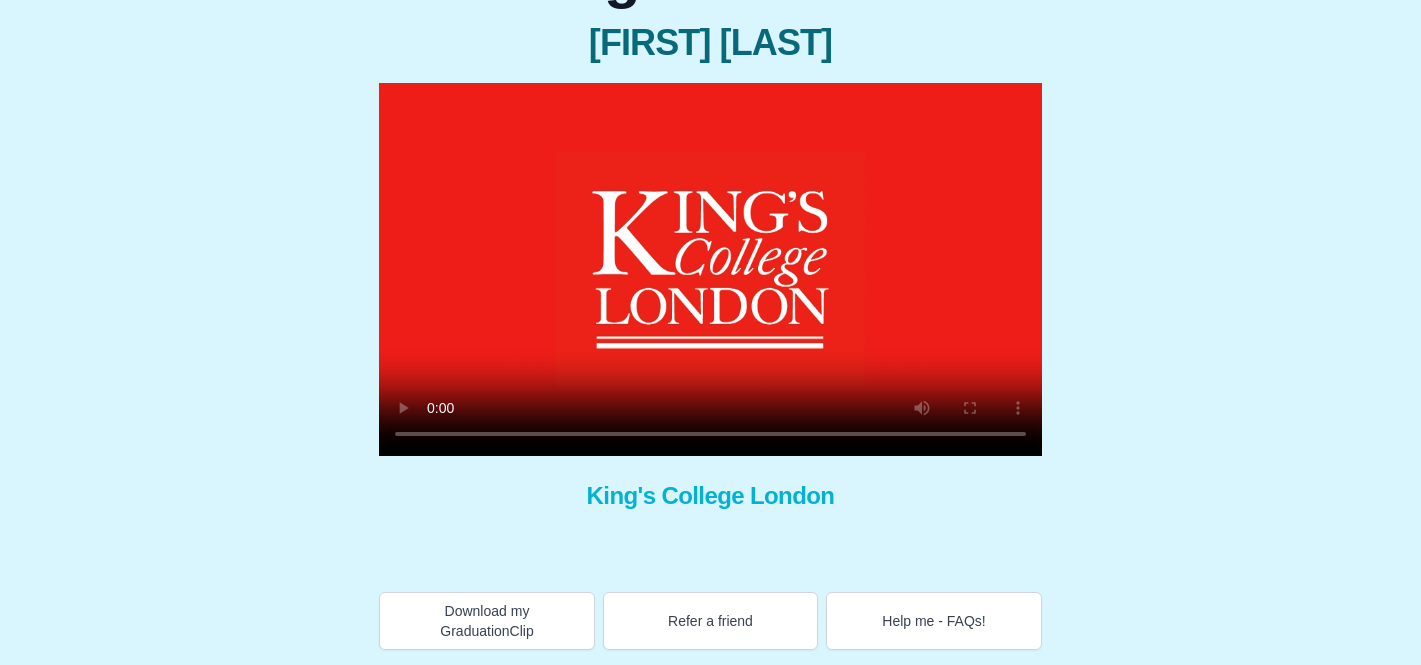 click at bounding box center [710, 269] 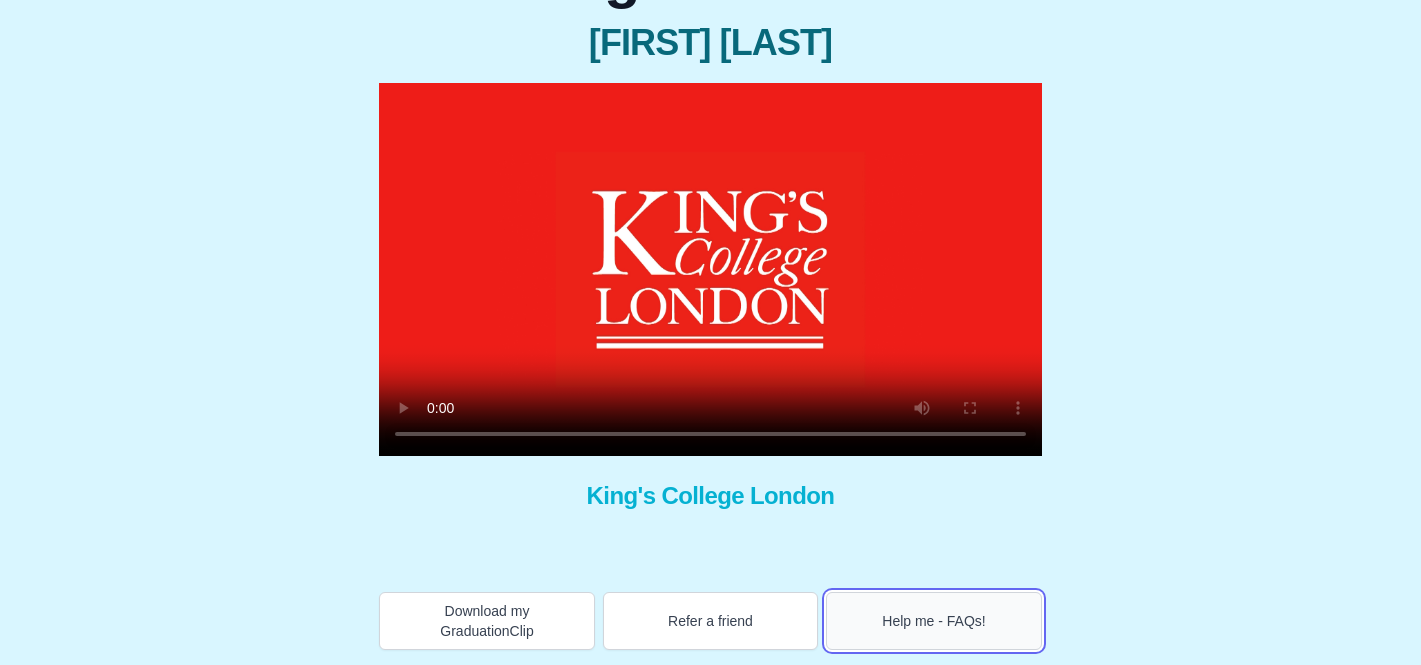 click on "Help me - FAQs!" at bounding box center [934, 621] 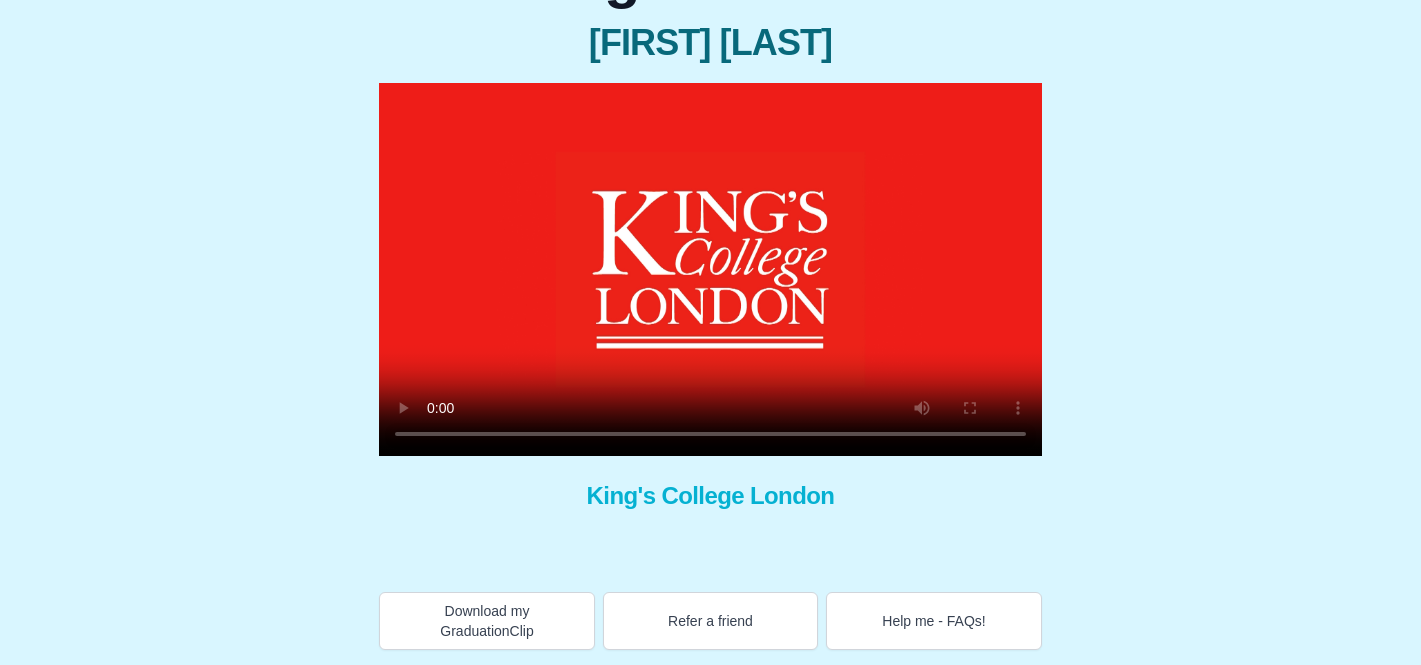 click on "Congratulations Sa Feng × Share your GraduationClip now! × Why not also get the Full Length Graduation film? Get the full ceremony film! King's College London  Download my GraduationClip   Refer a friend   Help me - FAQs!" at bounding box center [710, 290] 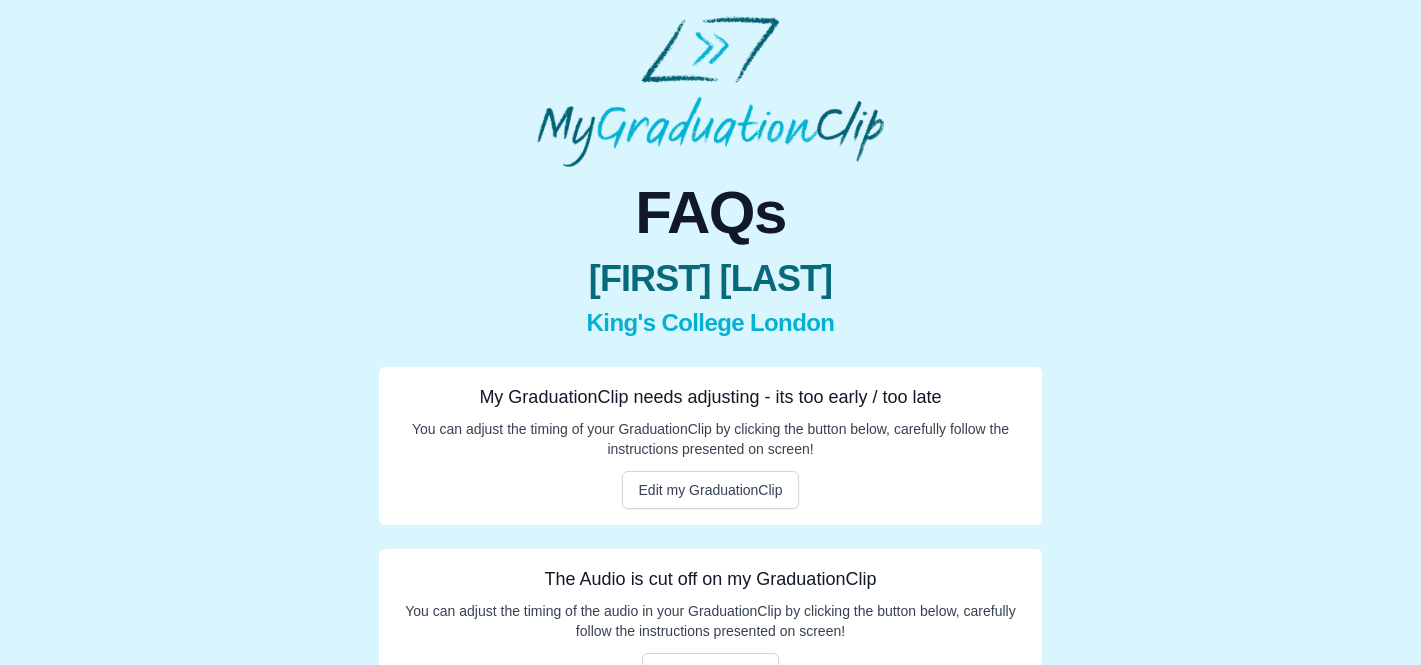 scroll, scrollTop: 240, scrollLeft: 0, axis: vertical 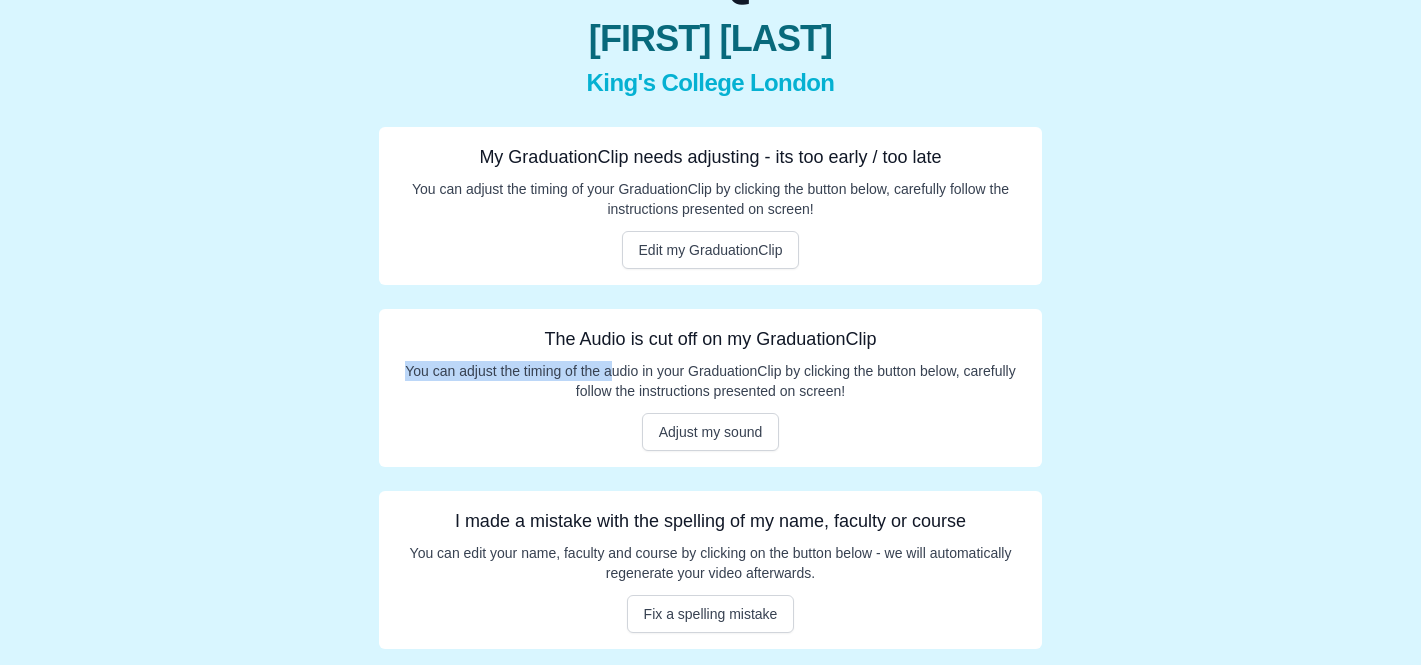 drag, startPoint x: 635, startPoint y: 365, endPoint x: 776, endPoint y: 356, distance: 141.28694 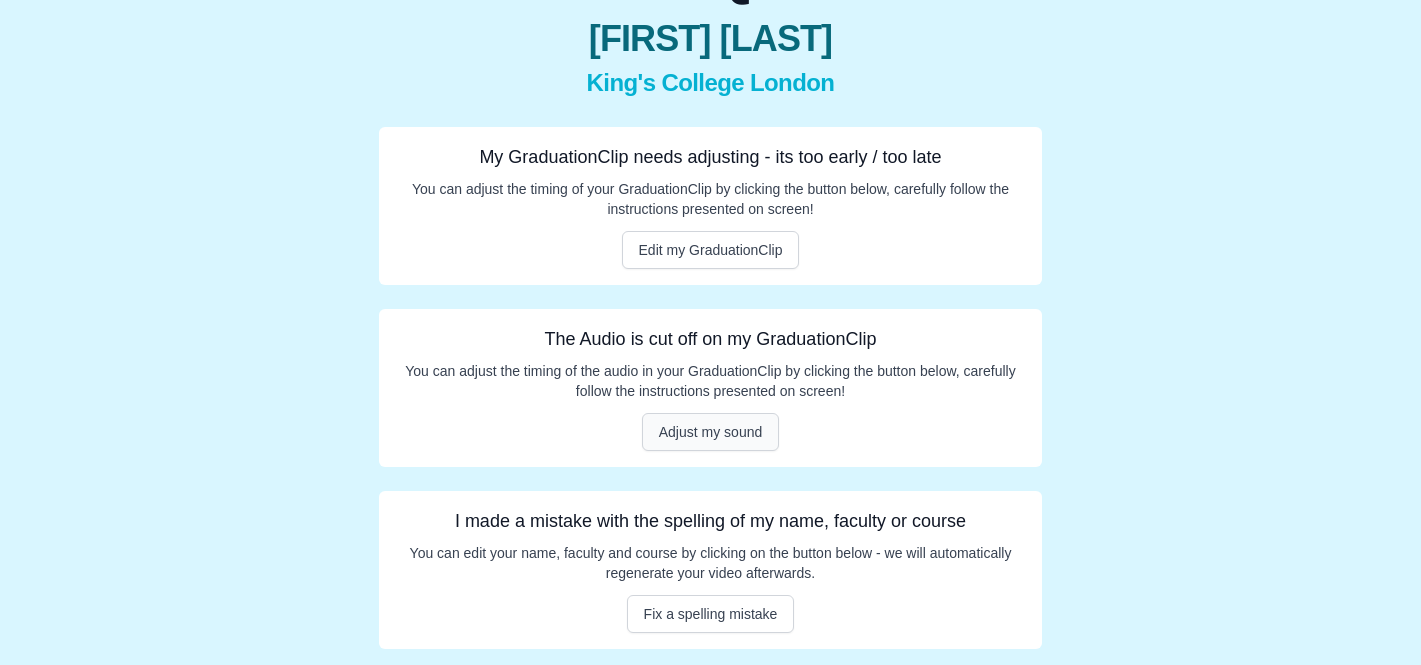 click on "Adjust my sound" at bounding box center (711, 432) 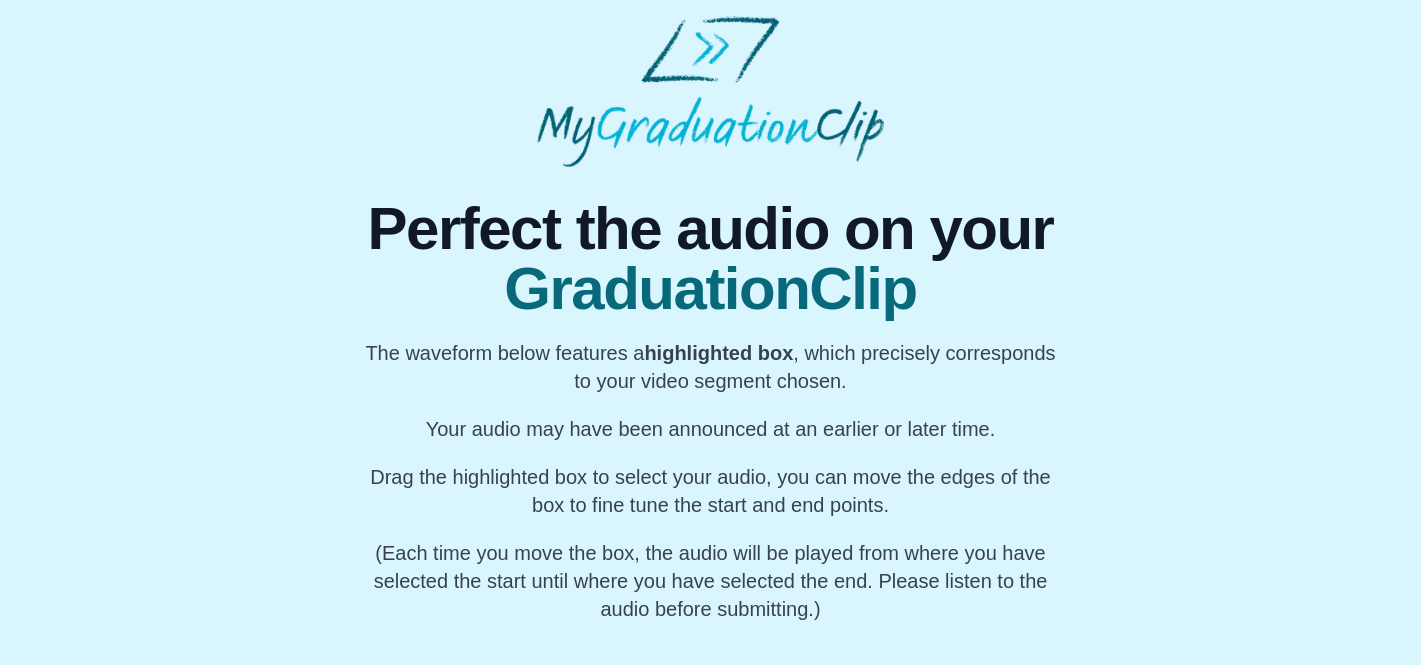 scroll, scrollTop: 140, scrollLeft: 0, axis: vertical 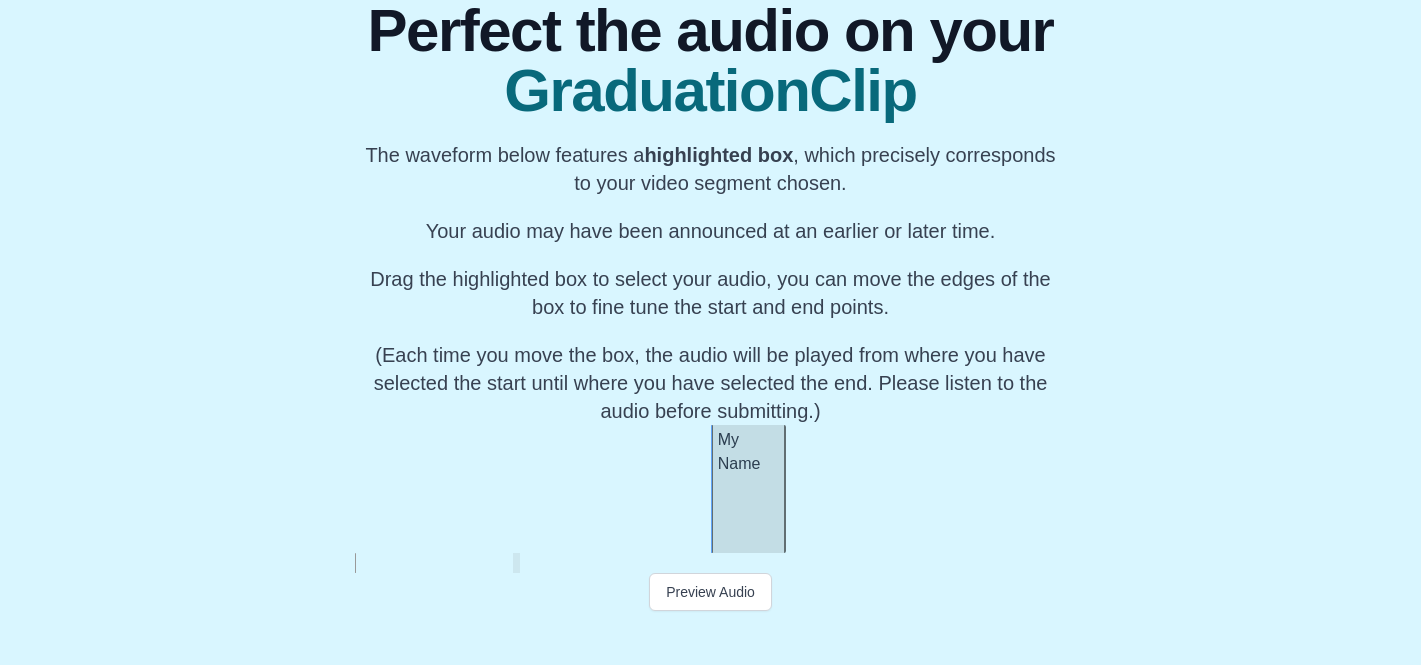 click on "My Name" at bounding box center (748, 489) 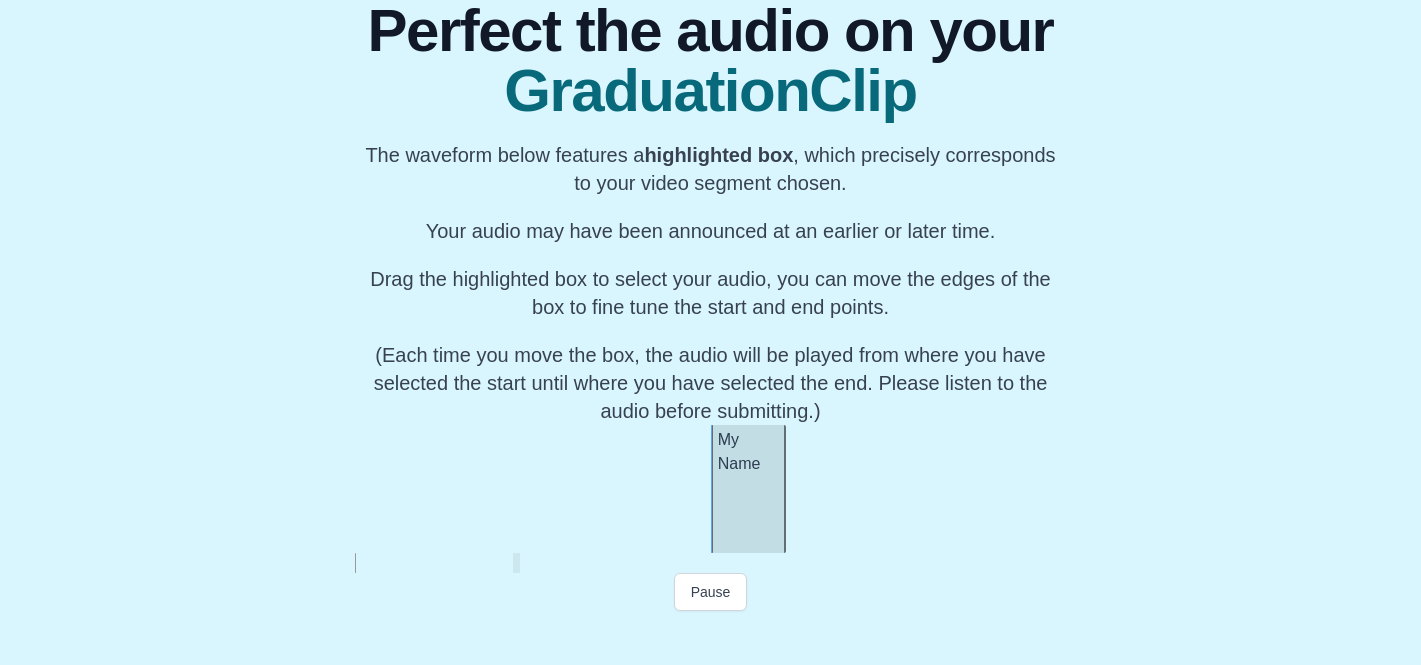 click on "My Name" at bounding box center [748, 489] 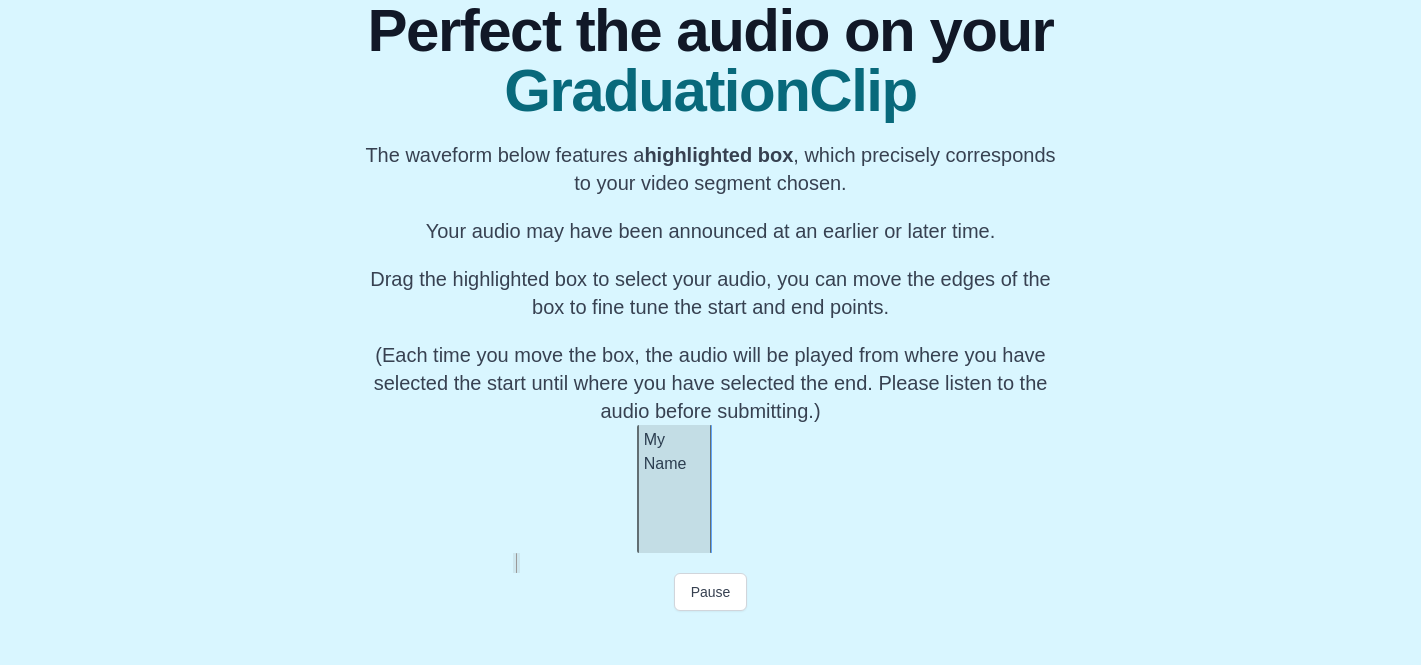 scroll, scrollTop: 0, scrollLeft: 23425, axis: horizontal 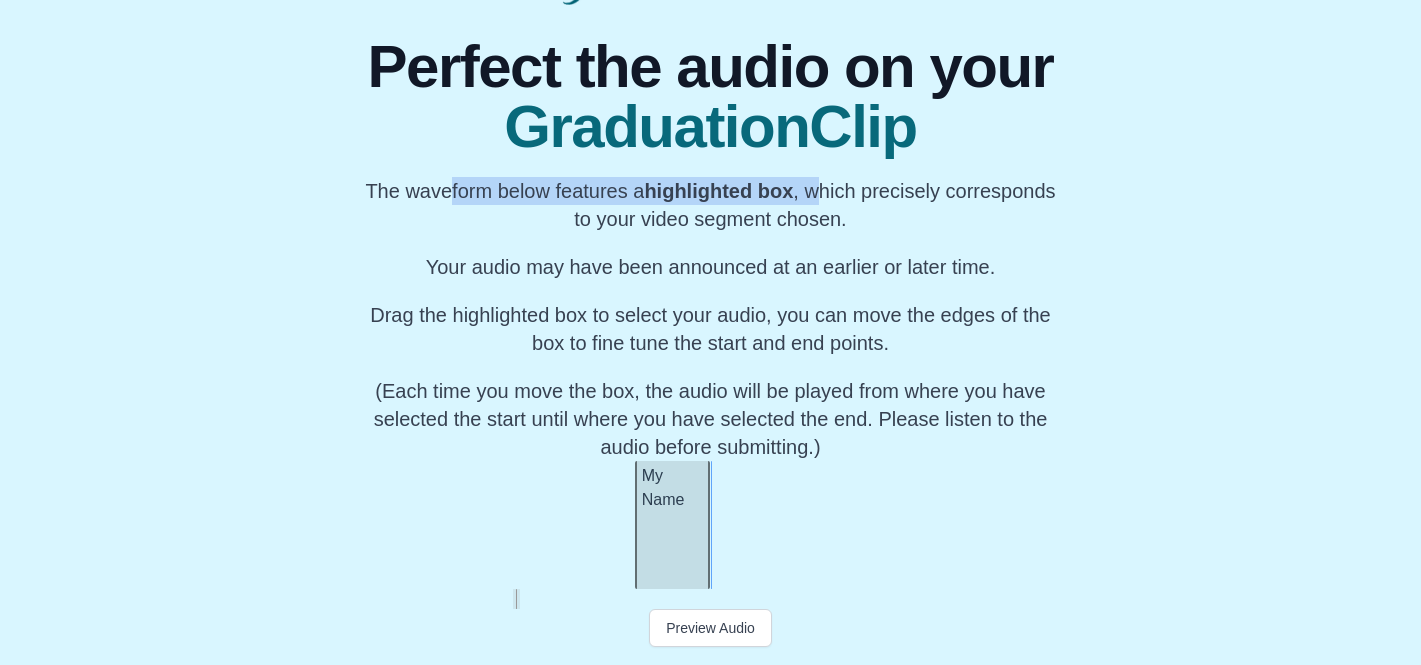 drag, startPoint x: 433, startPoint y: 200, endPoint x: 818, endPoint y: 183, distance: 385.37515 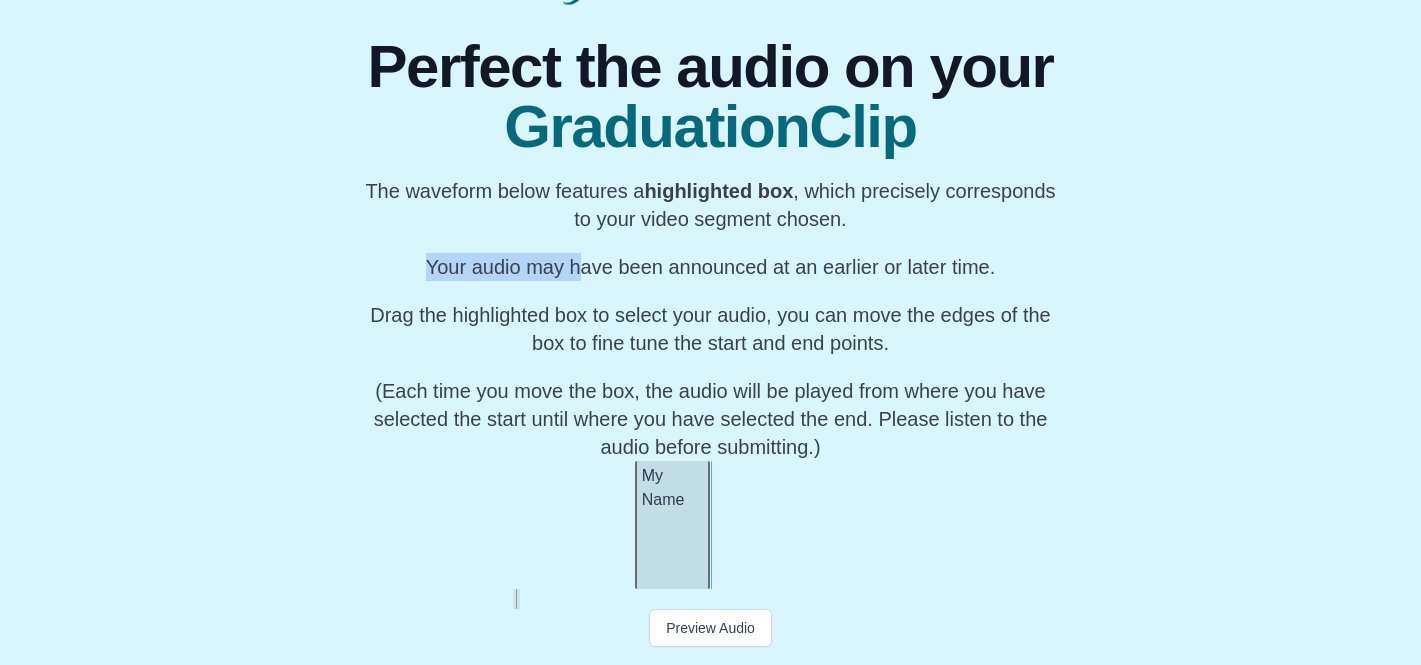 drag, startPoint x: 576, startPoint y: 254, endPoint x: 723, endPoint y: 249, distance: 147.085 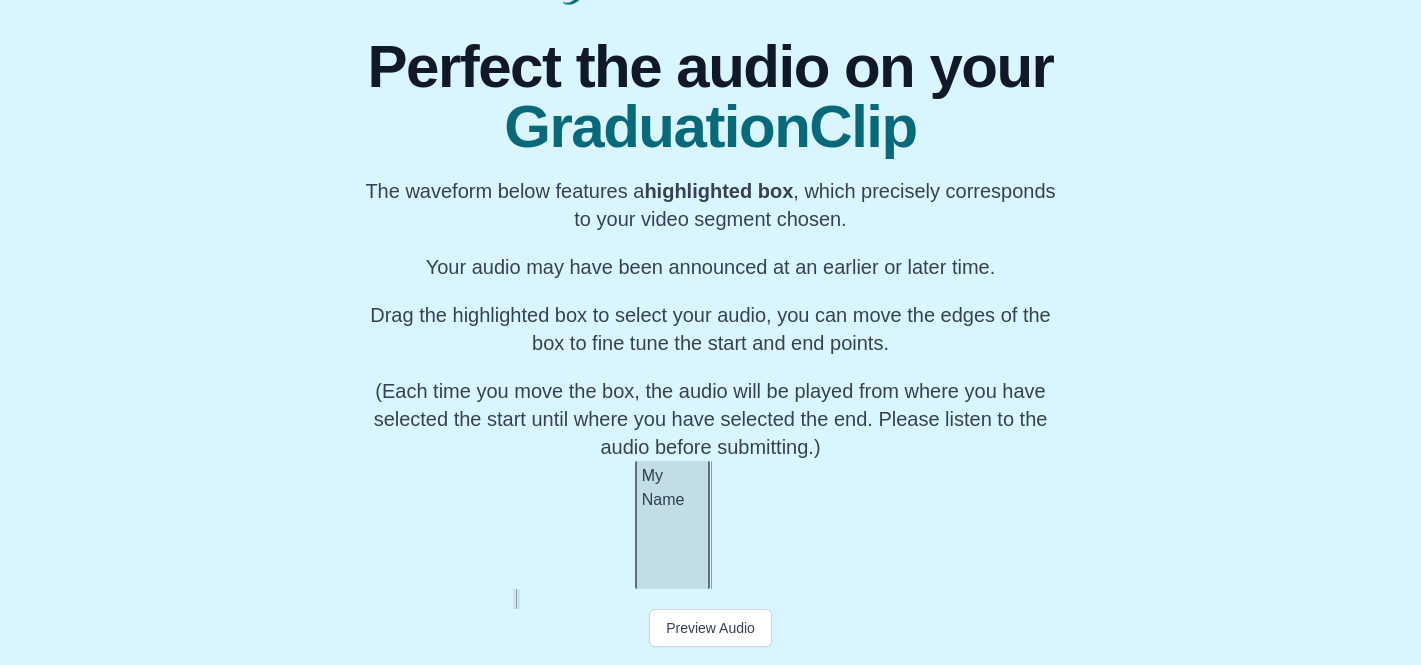 scroll, scrollTop: 177, scrollLeft: 0, axis: vertical 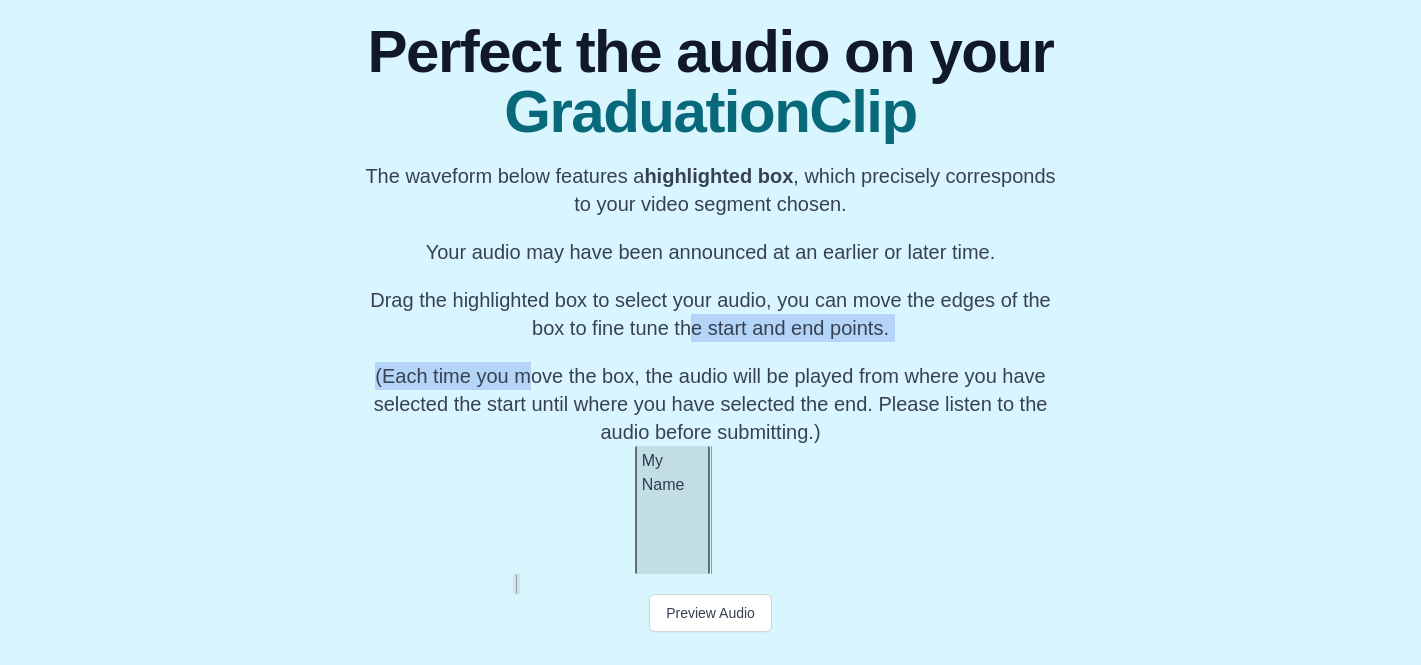 drag, startPoint x: 514, startPoint y: 367, endPoint x: 682, endPoint y: 335, distance: 171.02046 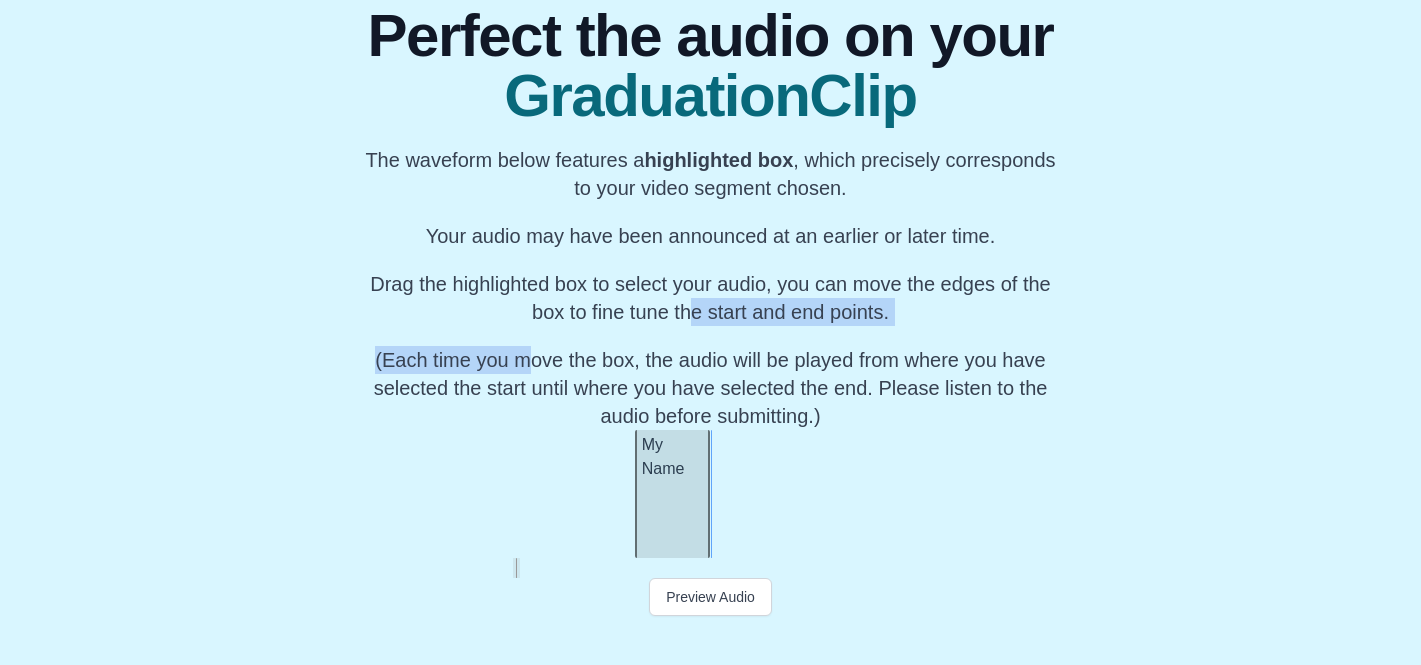 scroll, scrollTop: 198, scrollLeft: 0, axis: vertical 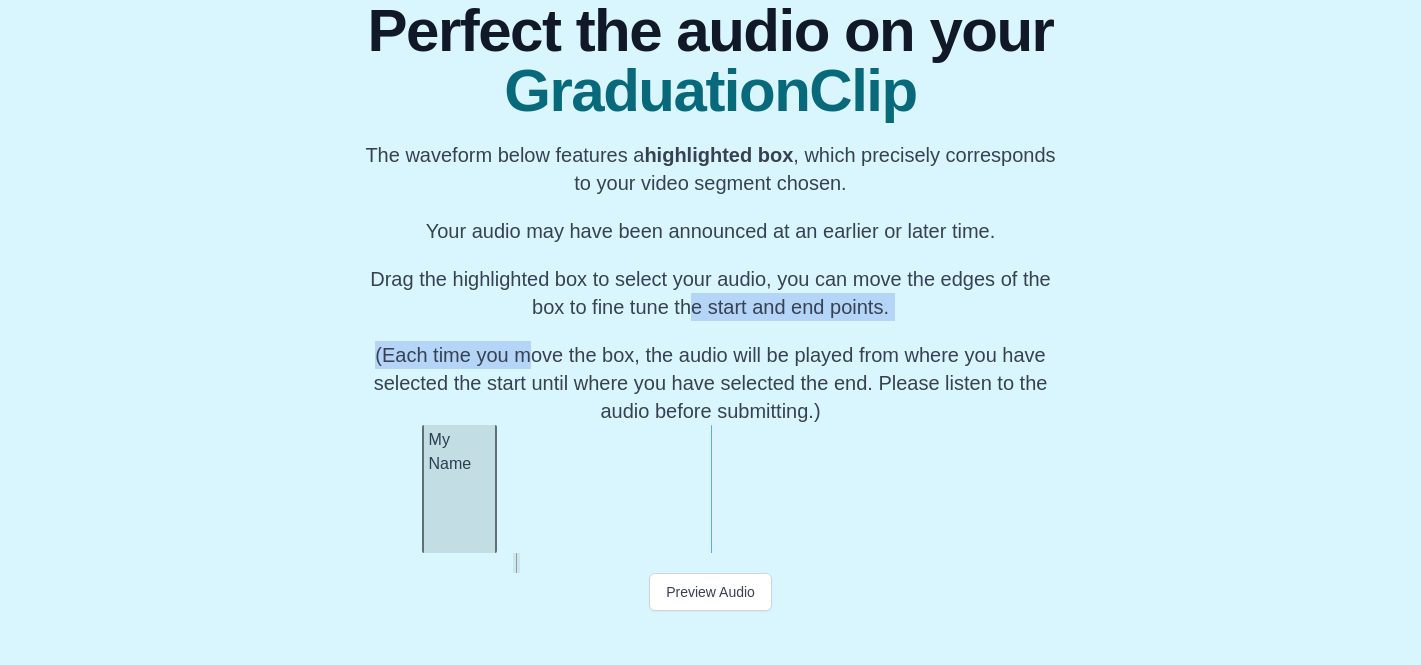 click on "My Name" at bounding box center [459, 489] 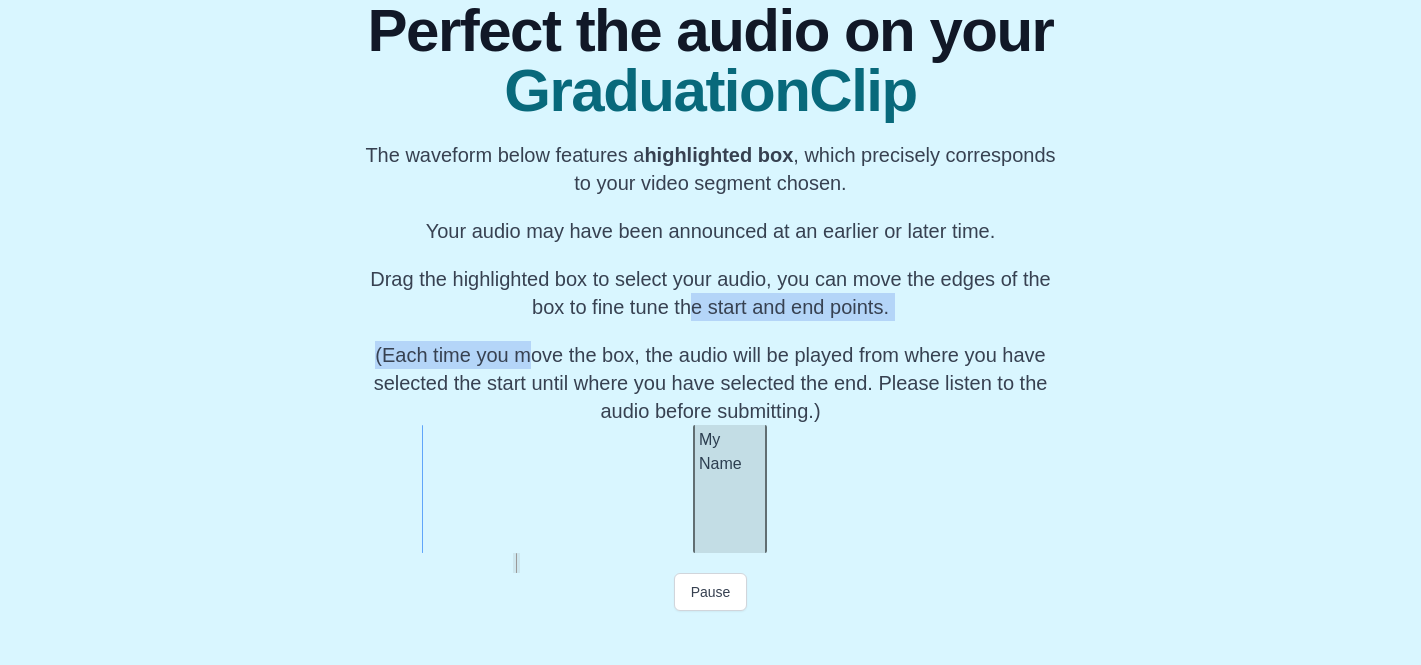 click on "My Name" at bounding box center (730, 489) 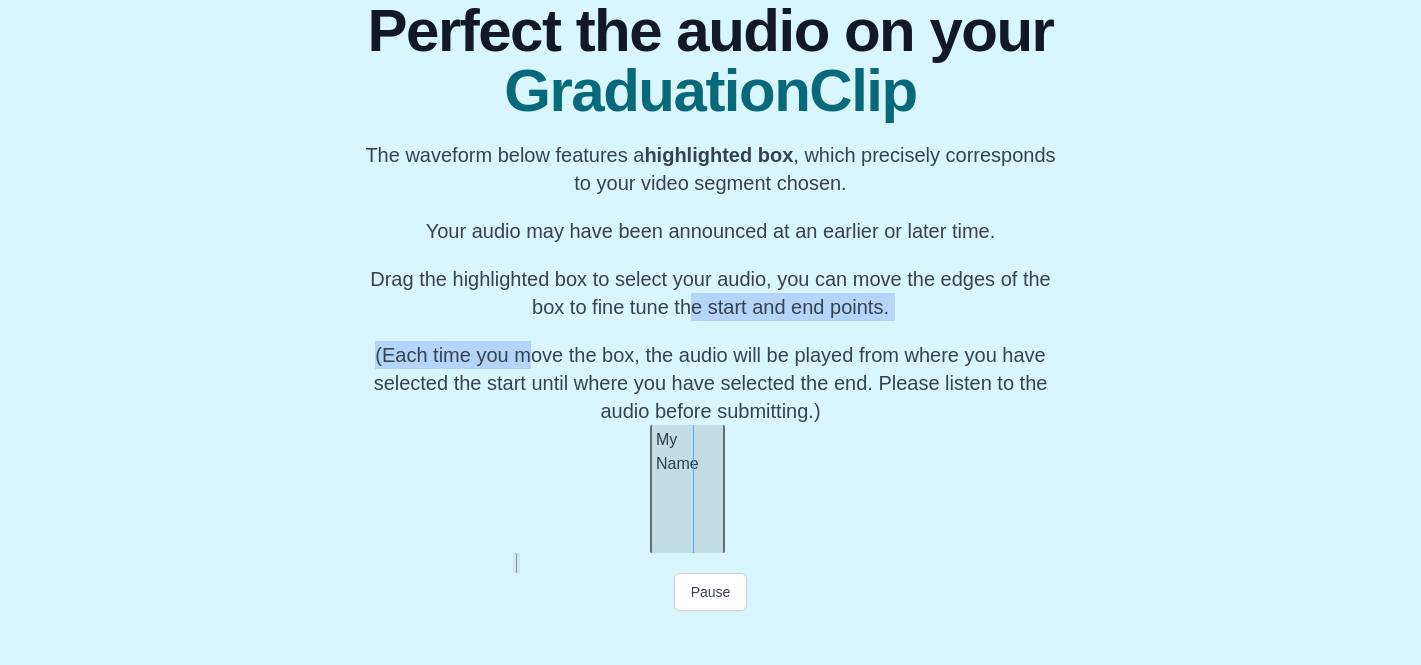 click on "My Name" at bounding box center [687, 489] 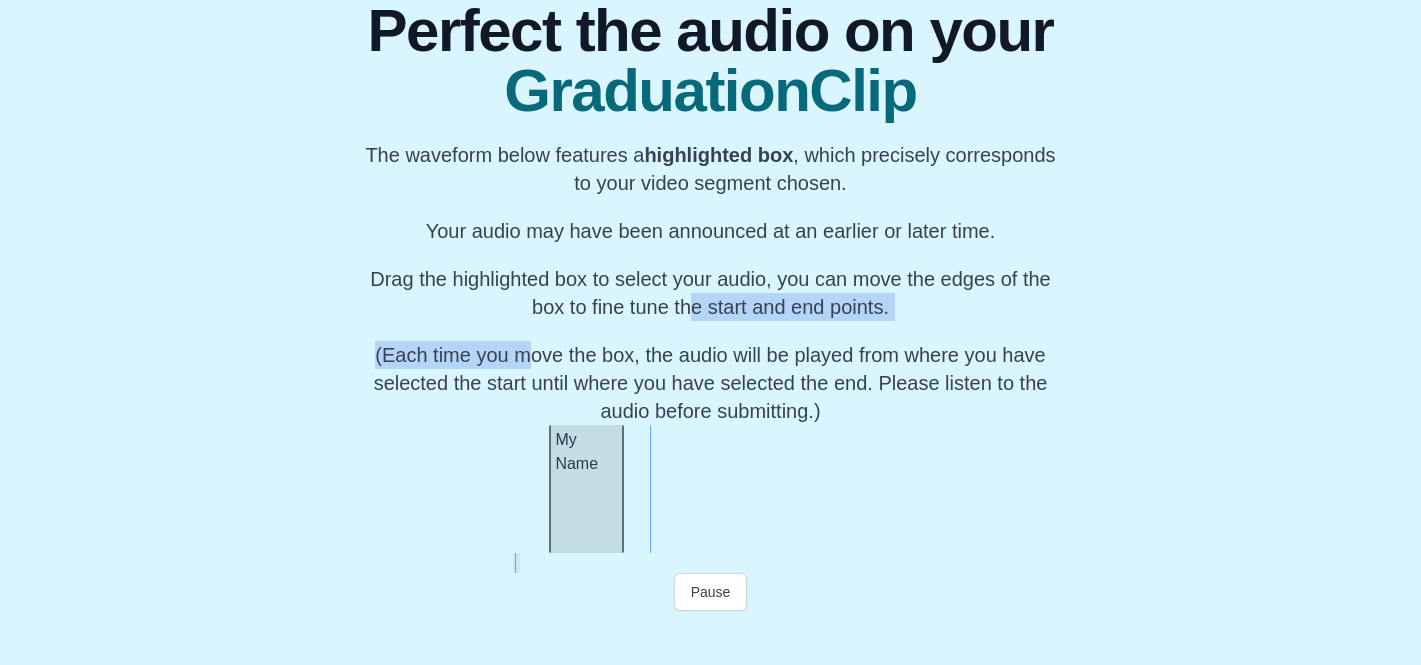 click on "My Name" at bounding box center (586, 489) 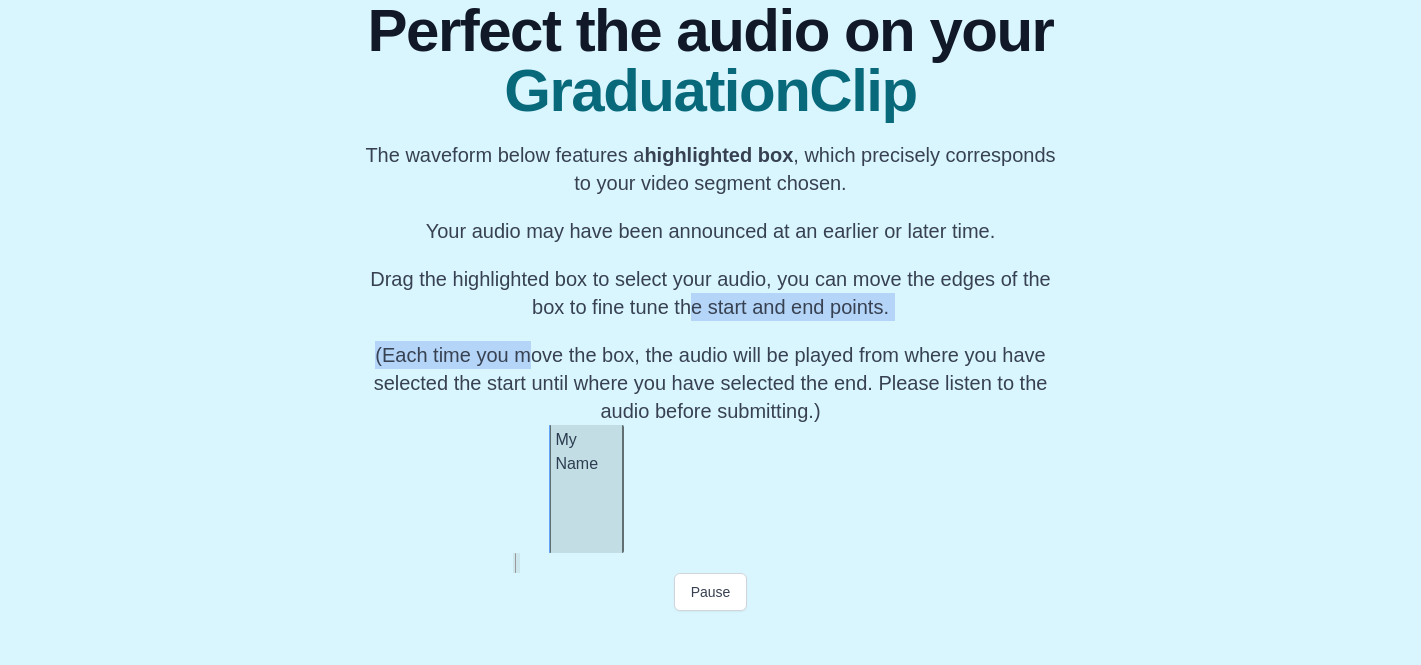 click at bounding box center [710, 563] 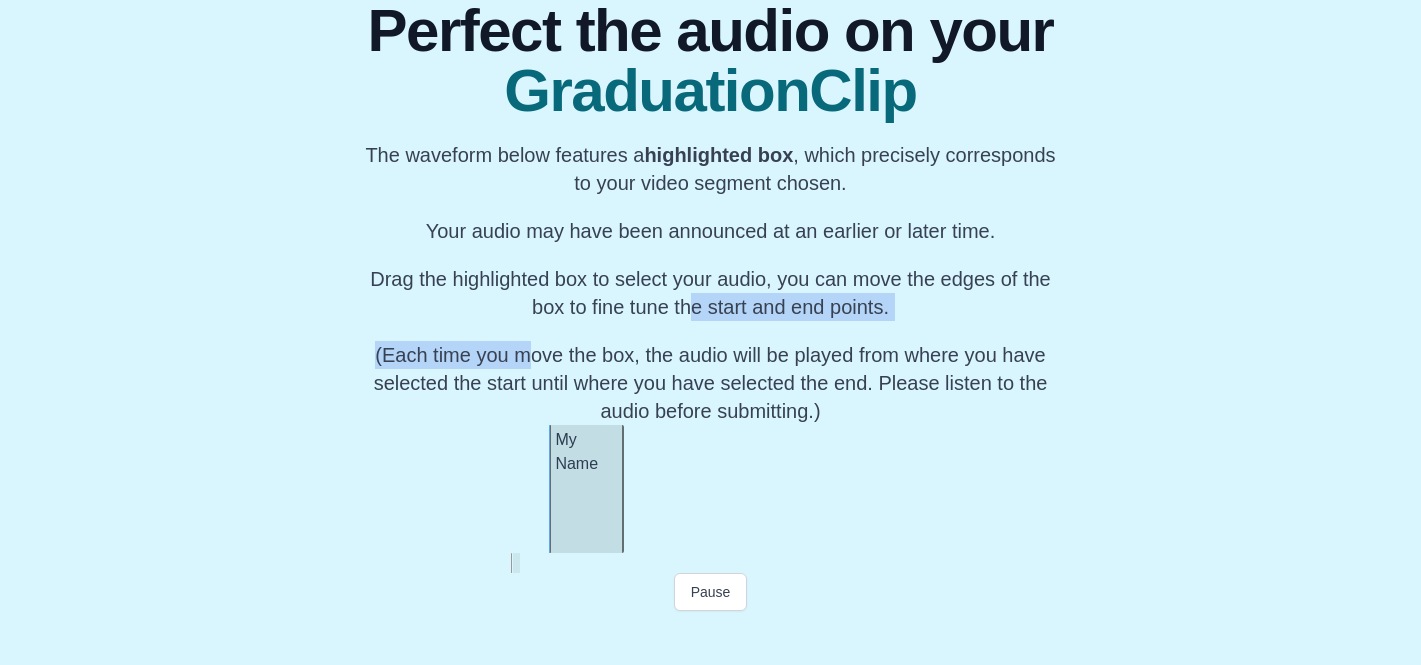click on "Perfect the audio on your GraduationClip  The waveform below features a  highlighted box , which precisely corresponds to your video segment chosen. Your audio may have been announced at an earlier or later time.  Drag the highlighted box to select your audio, you can move the edges of the box to fine tune the start and end points.   (Each time you move the box, the audio will be played from where you have selected the start until where you have selected the end. Please listen to the audio before submitting.)  Pause  Submit" at bounding box center [710, 309] 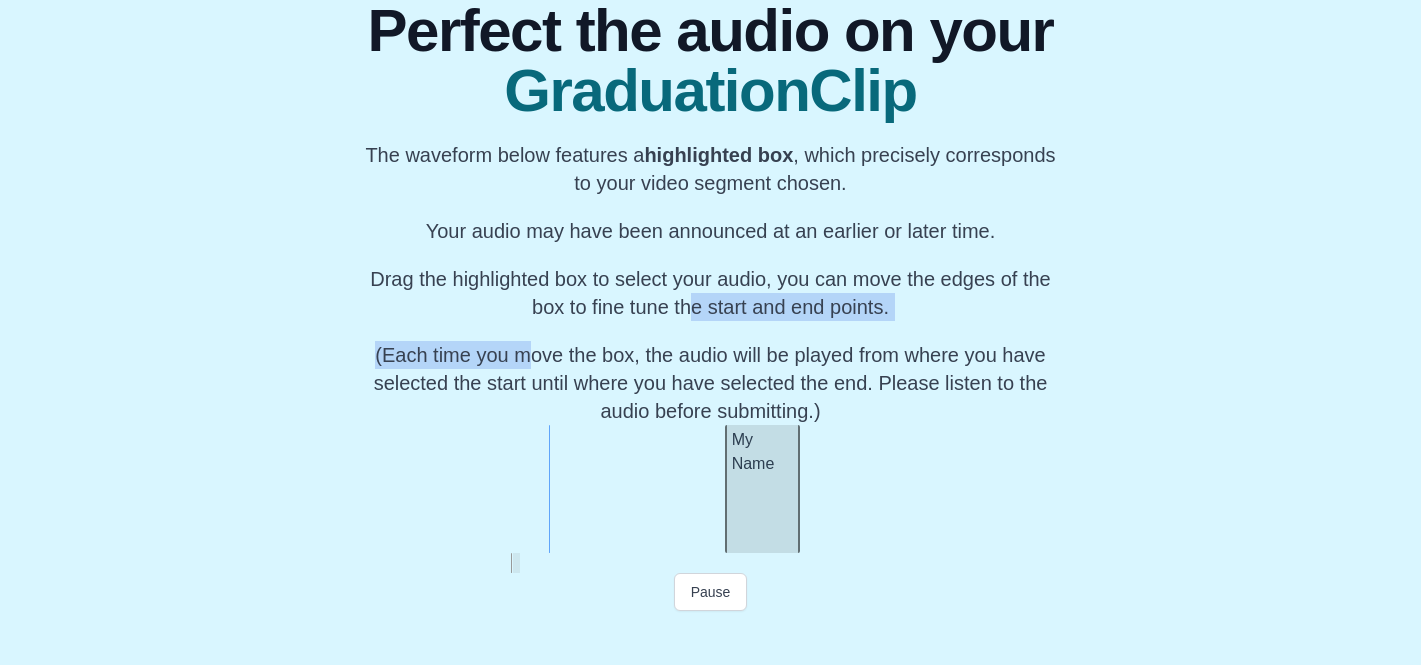 click on "My Name" at bounding box center (762, 489) 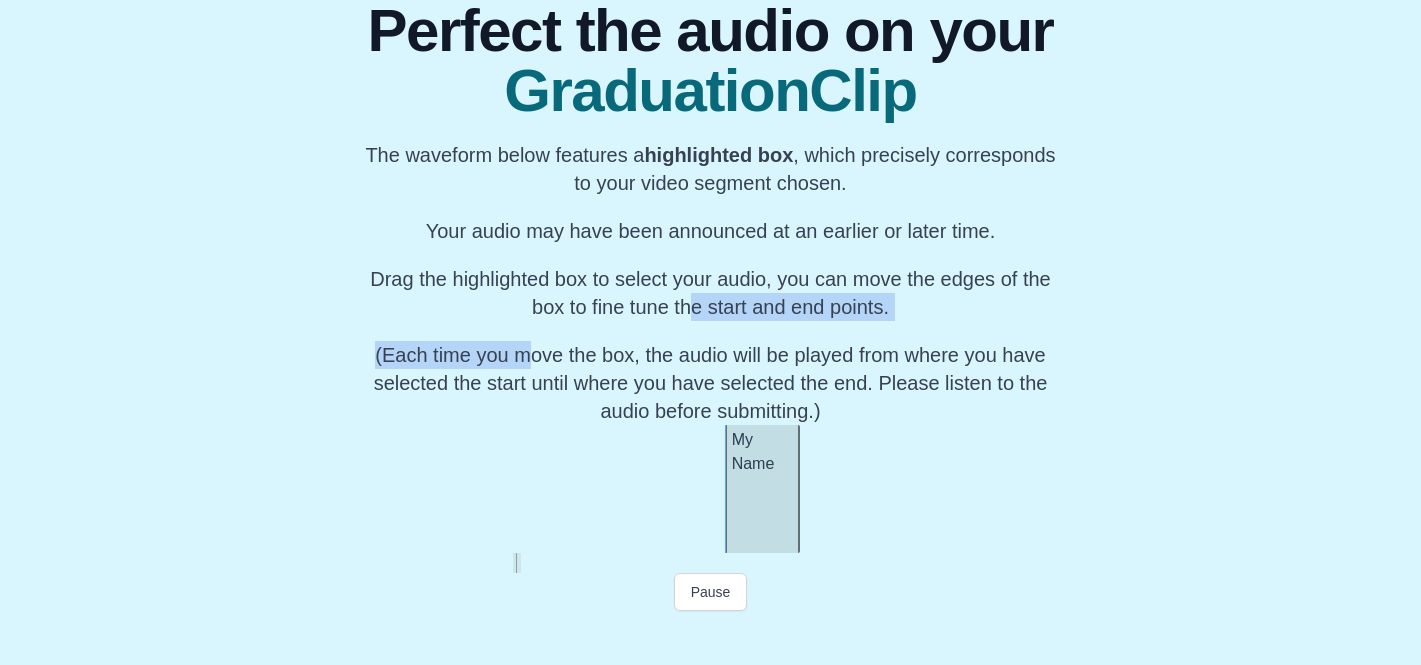 scroll, scrollTop: 0, scrollLeft: 23439, axis: horizontal 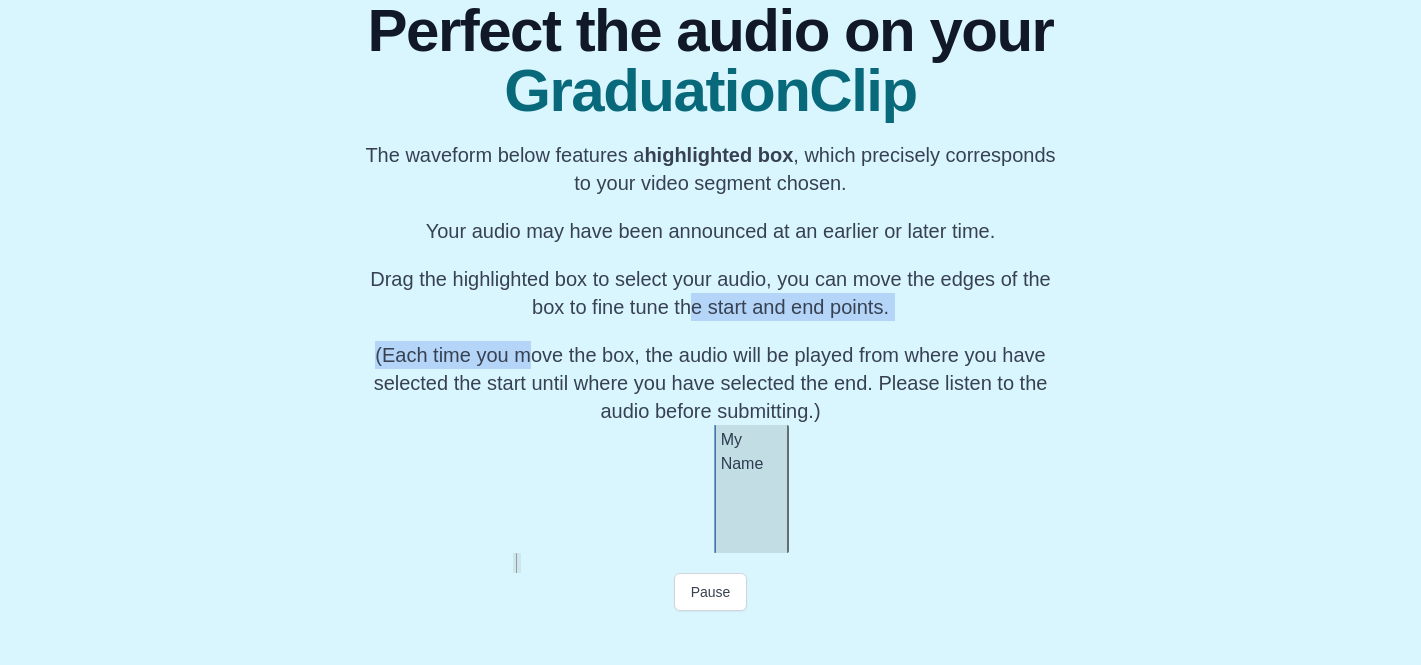 click on "My Name" at bounding box center (751, 489) 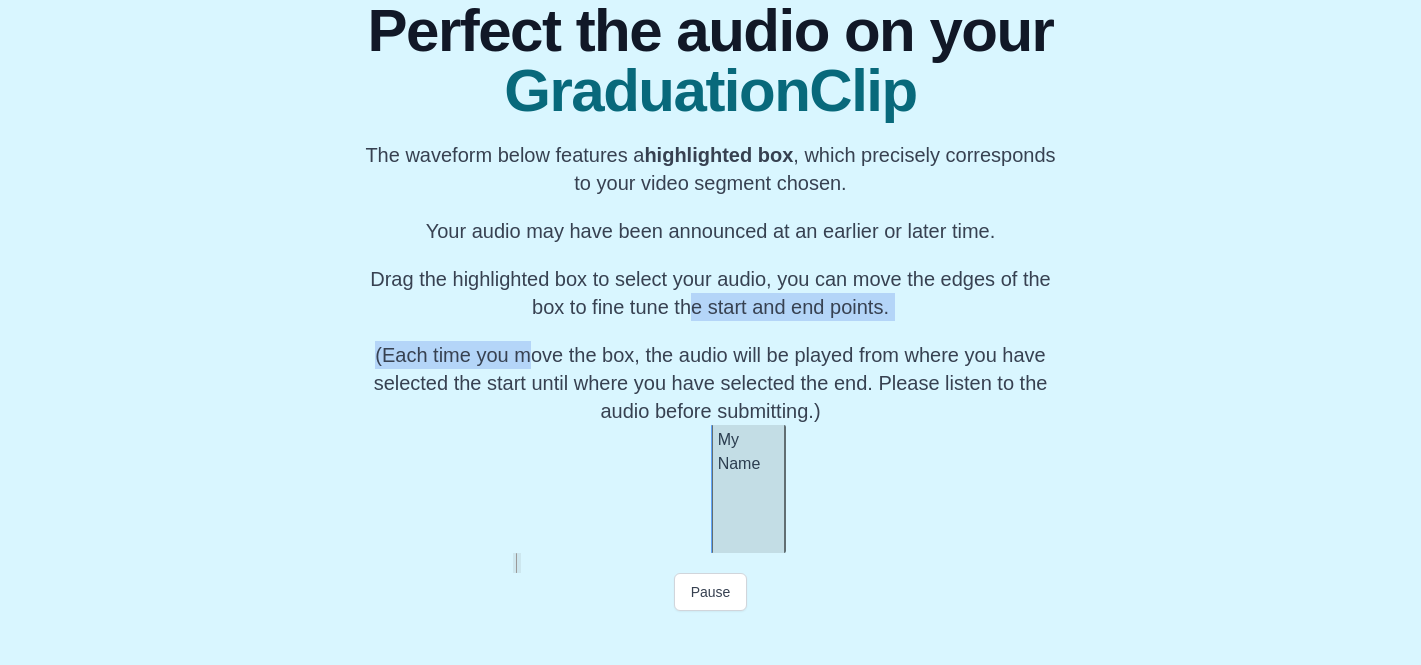 click on "My Name" at bounding box center (748, 489) 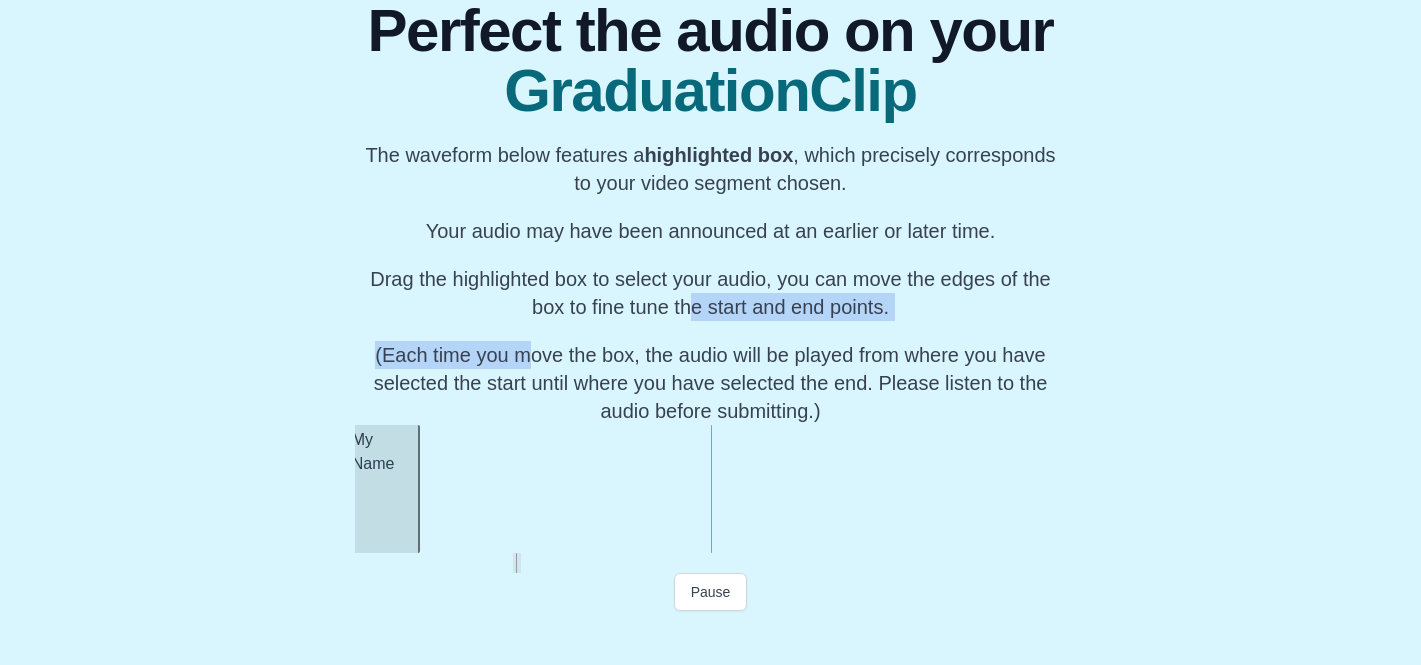 scroll, scrollTop: 0, scrollLeft: 23426, axis: horizontal 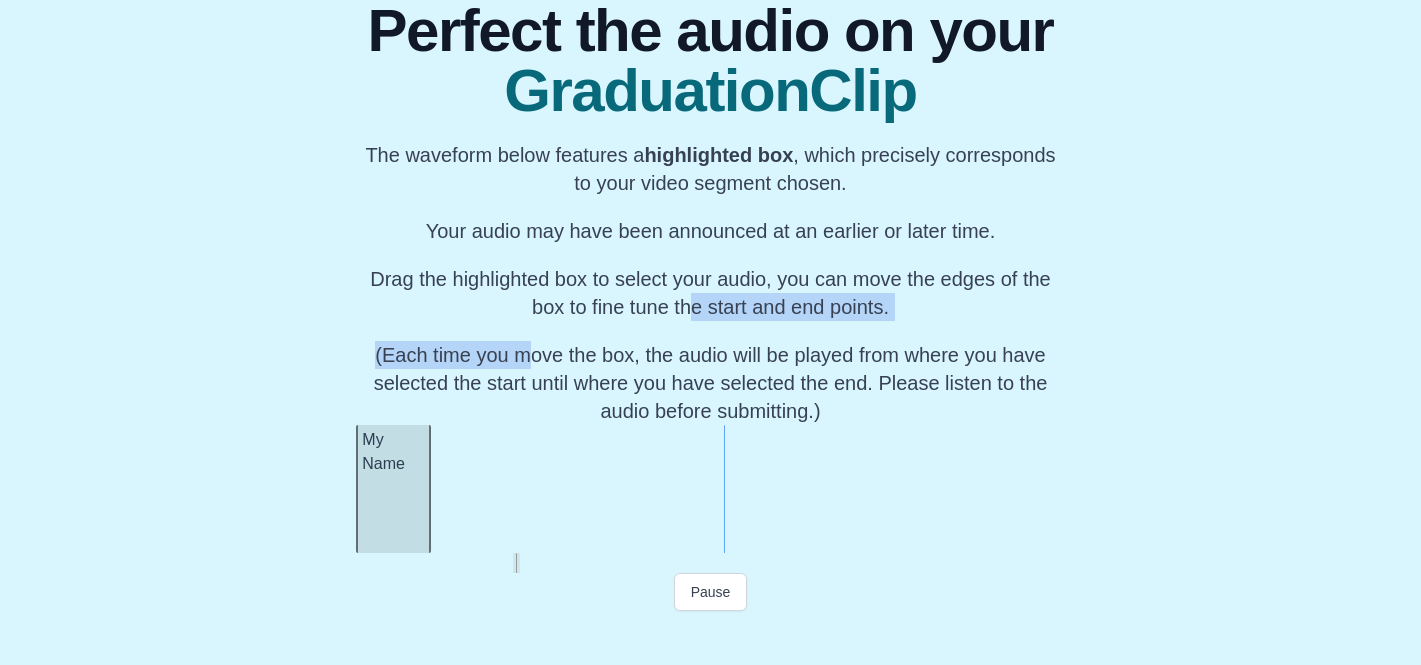 click on "My Name" at bounding box center [393, 489] 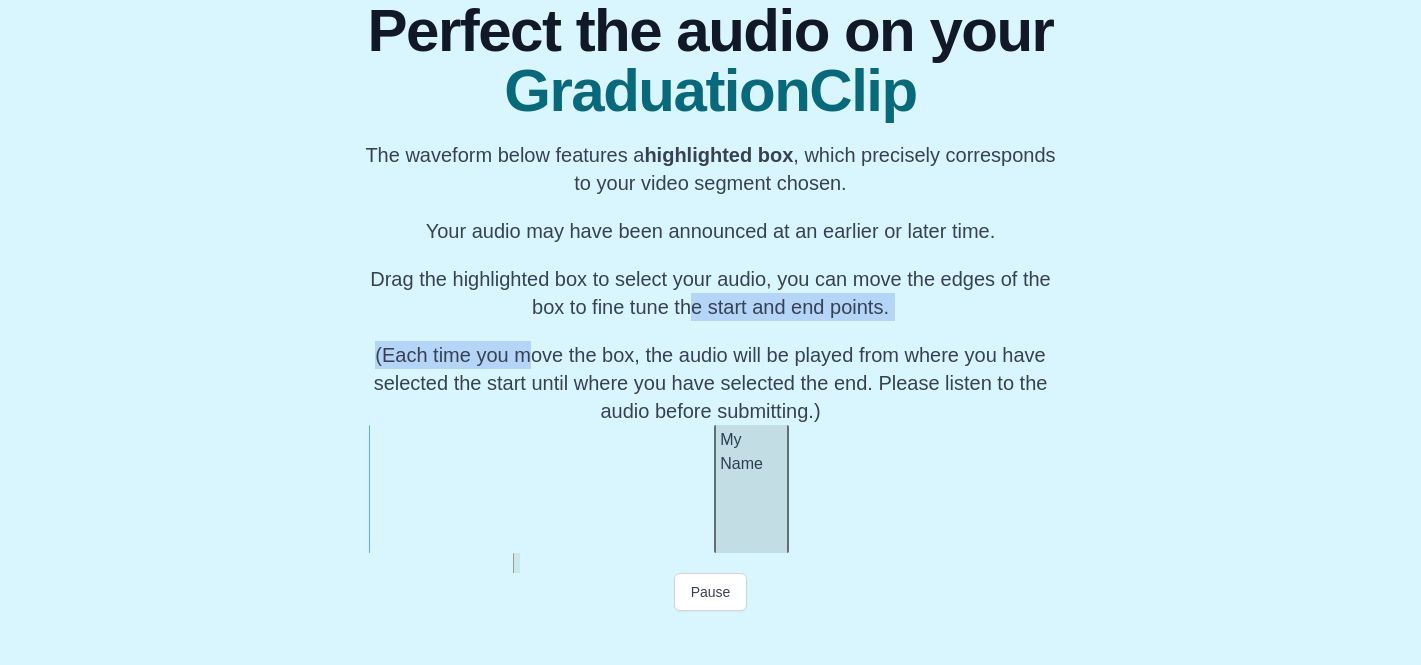 click on "My Name" at bounding box center (751, 489) 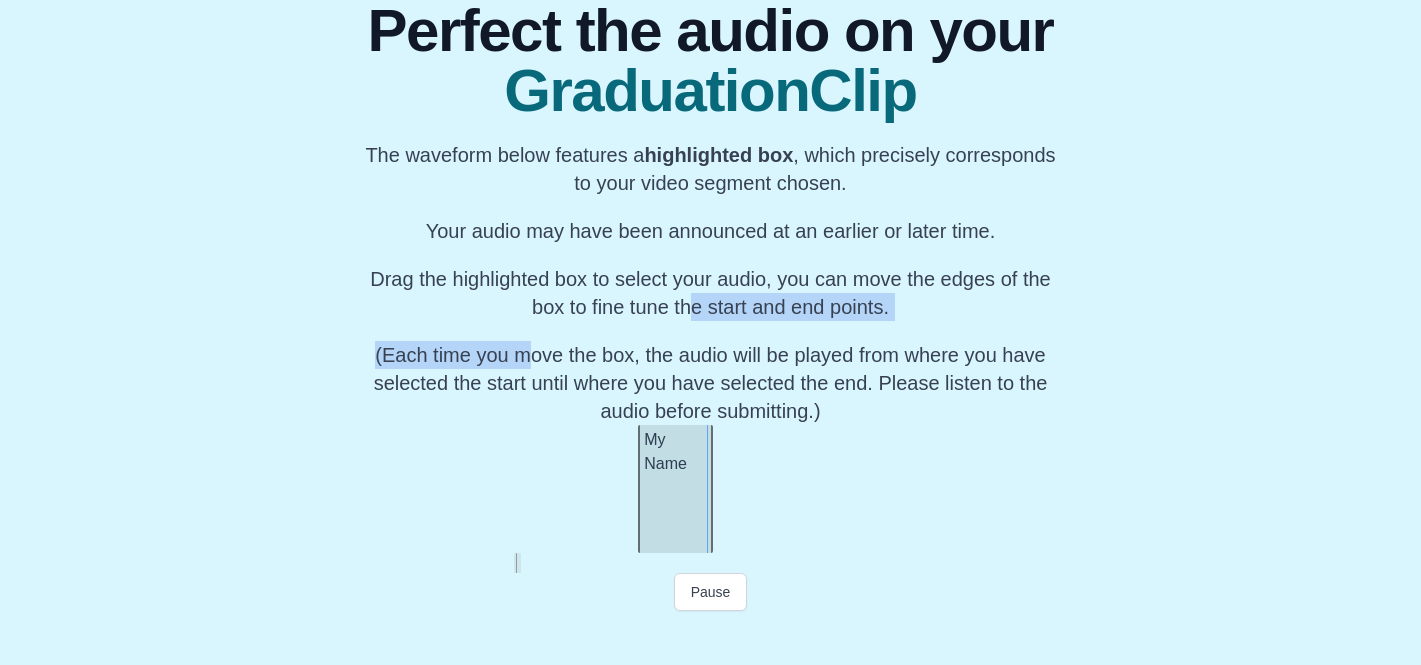 scroll, scrollTop: 0, scrollLeft: 23504, axis: horizontal 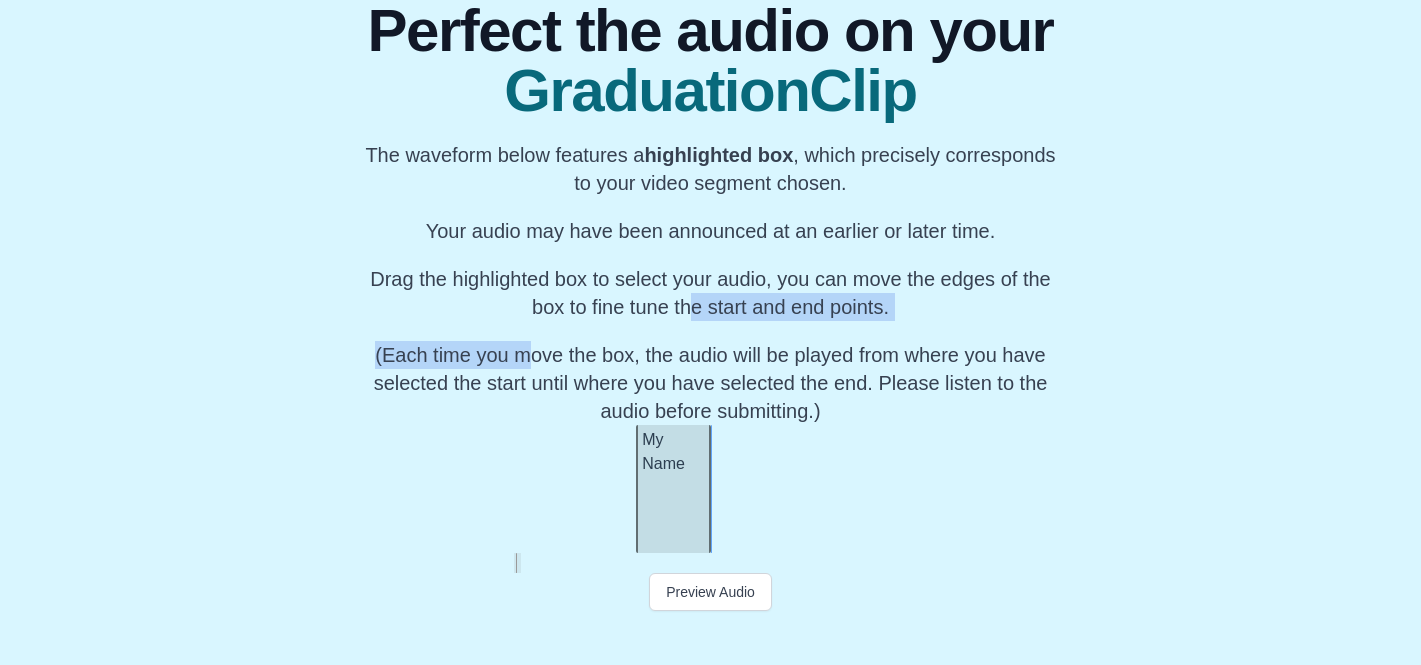 click on "Perfect the audio on your GraduationClip  The waveform below features a  highlighted box , which precisely corresponds to your video segment chosen. Your audio may have been announced at an earlier or later time.  Drag the highlighted box to select your audio, you can move the edges of the box to fine tune the start and end points.   (Each time you move the box, the audio will be played from where you have selected the start until where you have selected the end. Please listen to the audio before submitting.)  Preview Audio  Submit" at bounding box center [710, 309] 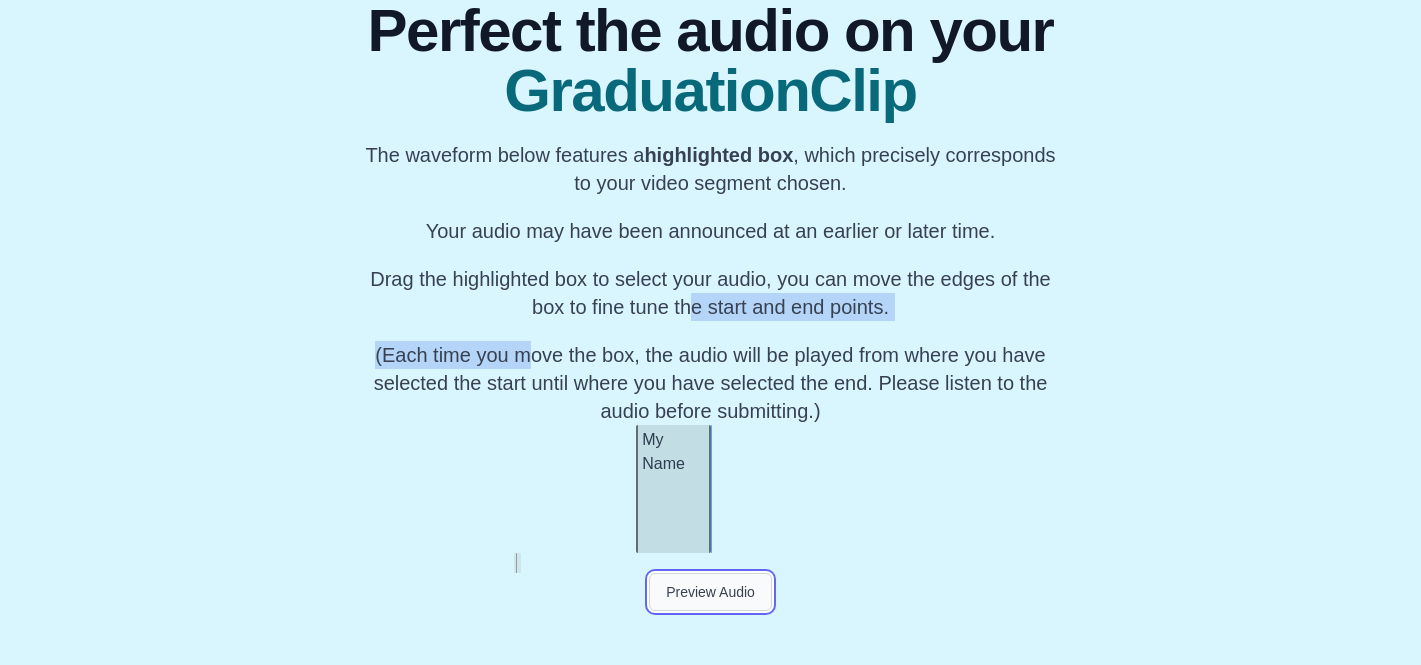 click on "Preview Audio" at bounding box center [710, 592] 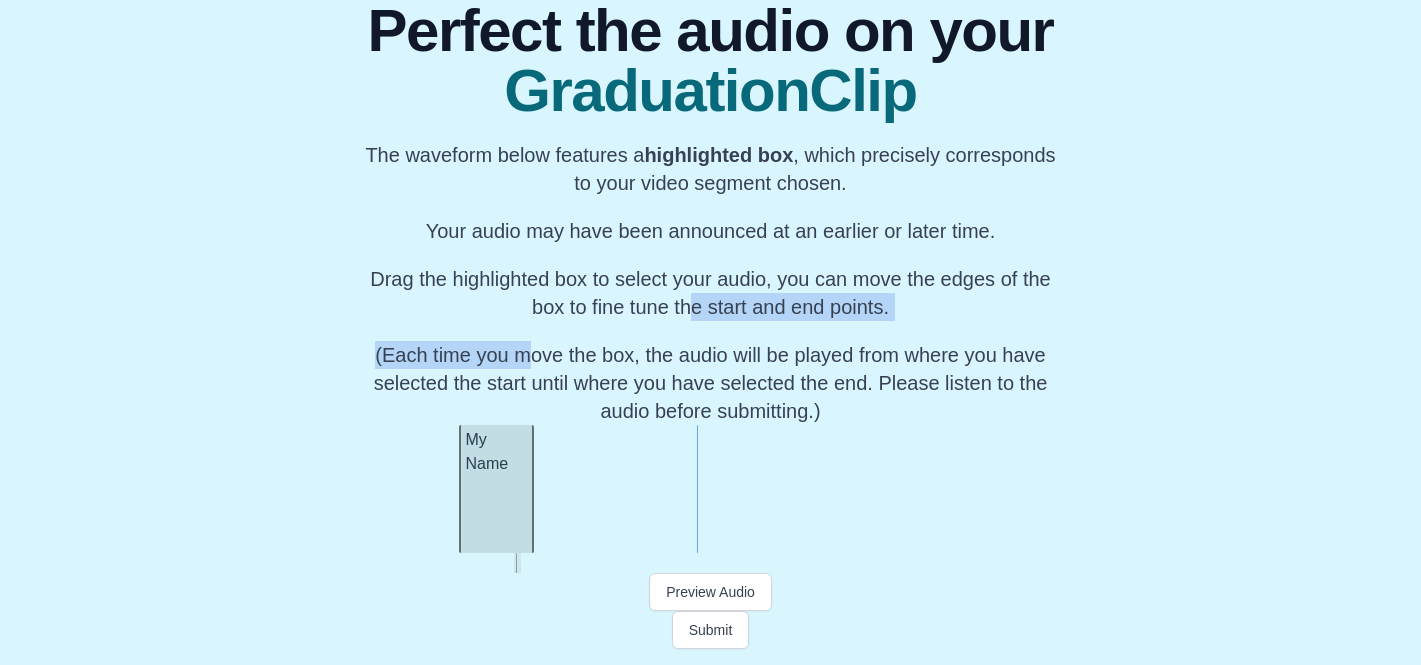 click on "My Name" at bounding box center (496, 489) 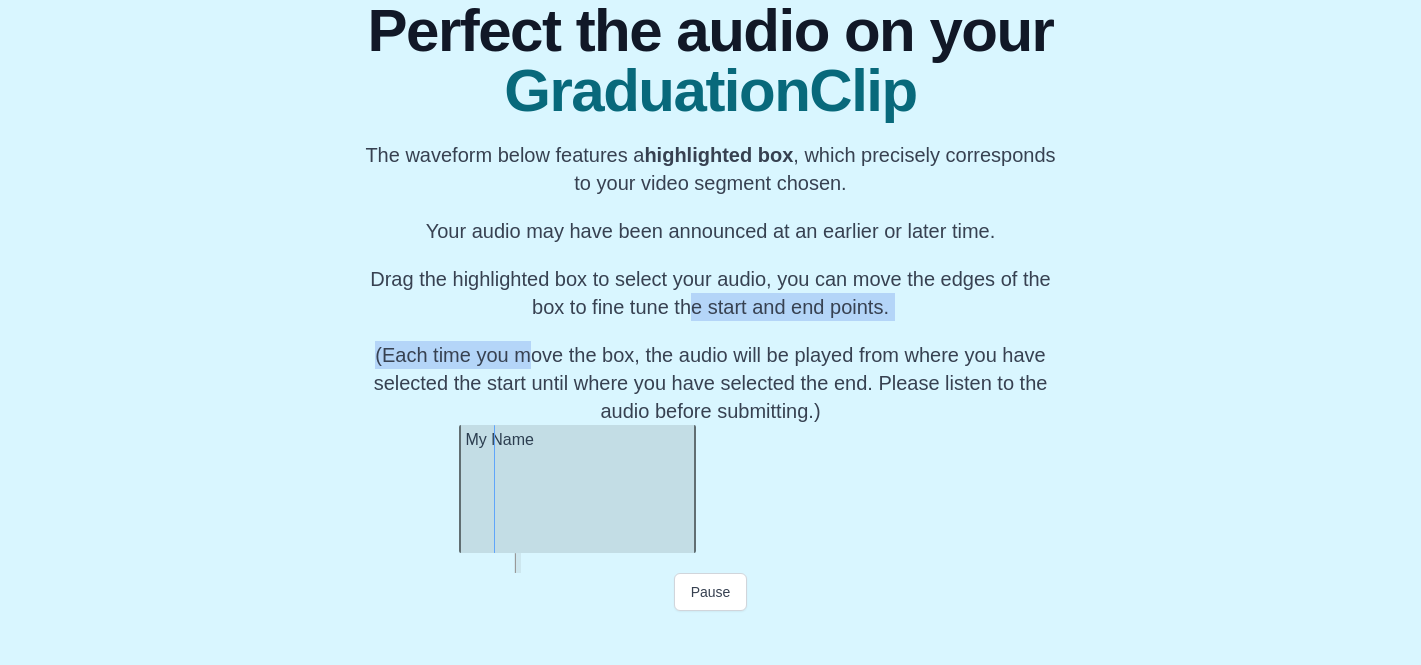 click at bounding box center [692, 489] 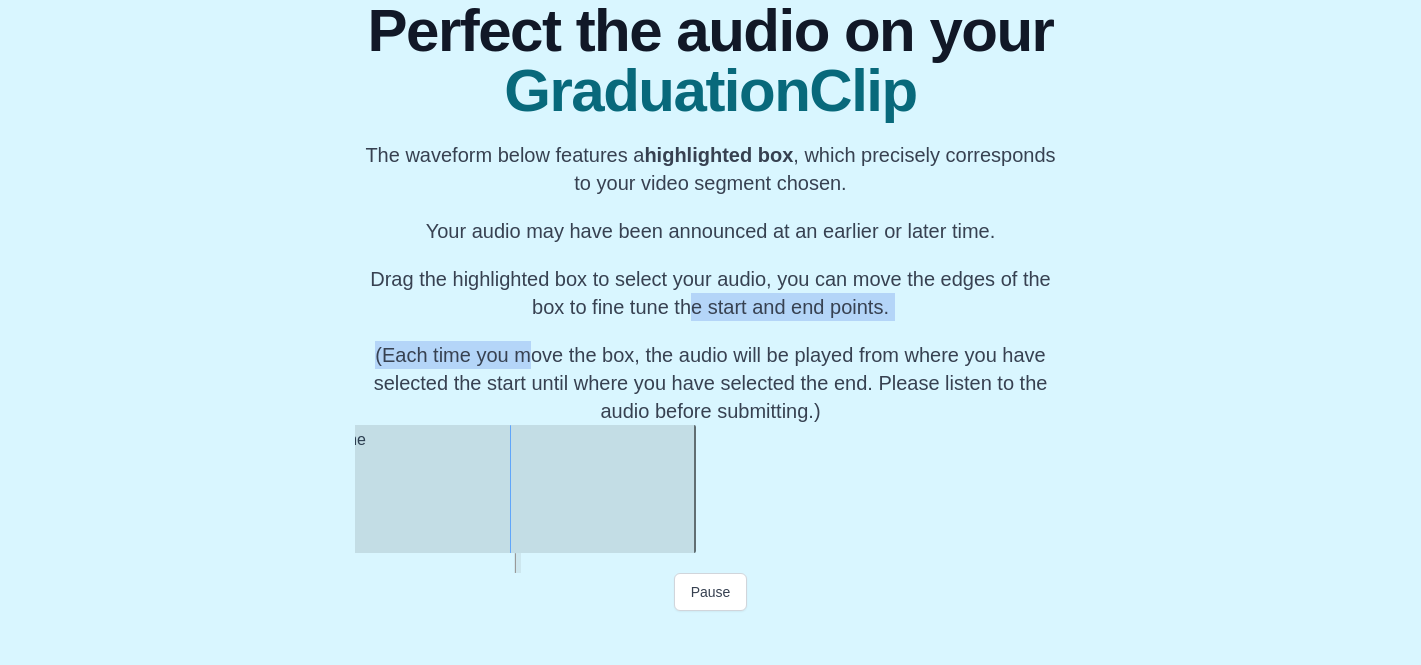 click on "Perfect the audio on your GraduationClip  The waveform below features a  highlighted box , which precisely corresponds to your video segment chosen. Your audio may have been announced at an earlier or later time.  Drag the highlighted box to select your audio, you can move the edges of the box to fine tune the start and end points.   (Each time you move the box, the audio will be played from where you have selected the start until where you have selected the end. Please listen to the audio before submitting.)  Pause  Submit" at bounding box center [710, 309] 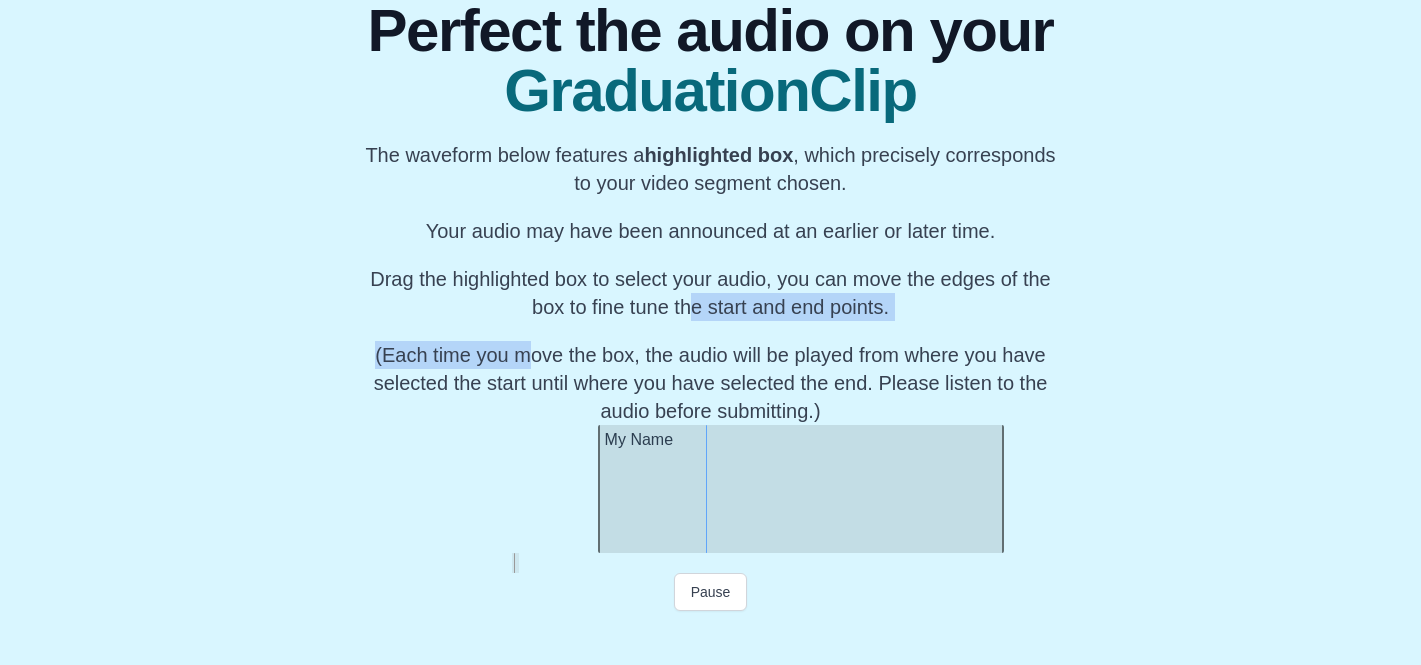 click on "My Name" at bounding box center (800, 489) 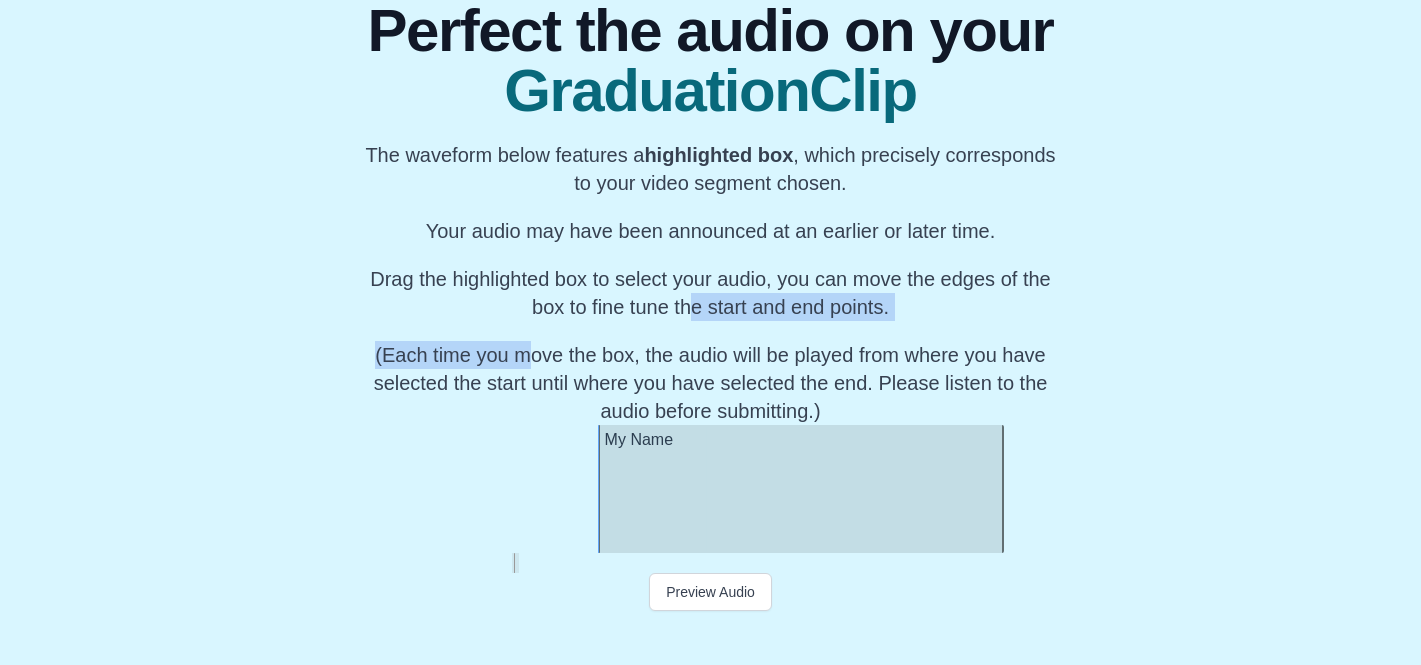 scroll, scrollTop: 0, scrollLeft: 23221, axis: horizontal 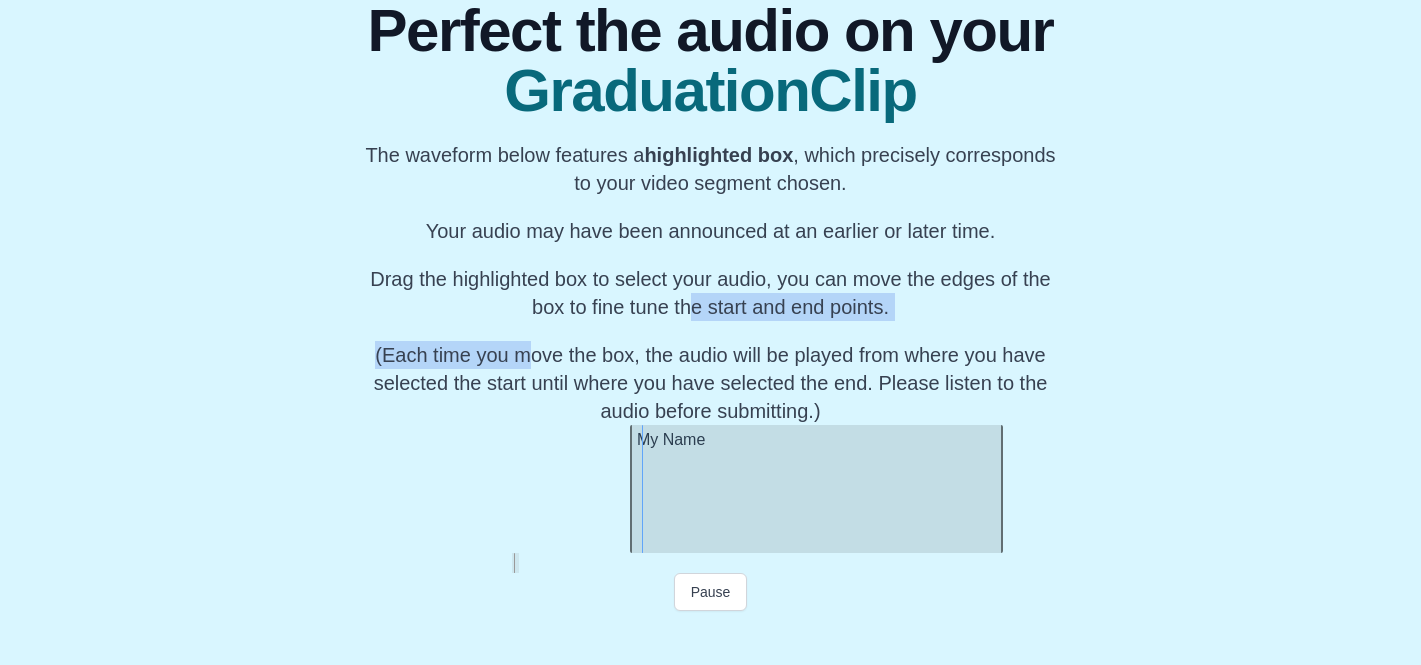 click at bounding box center [634, 489] 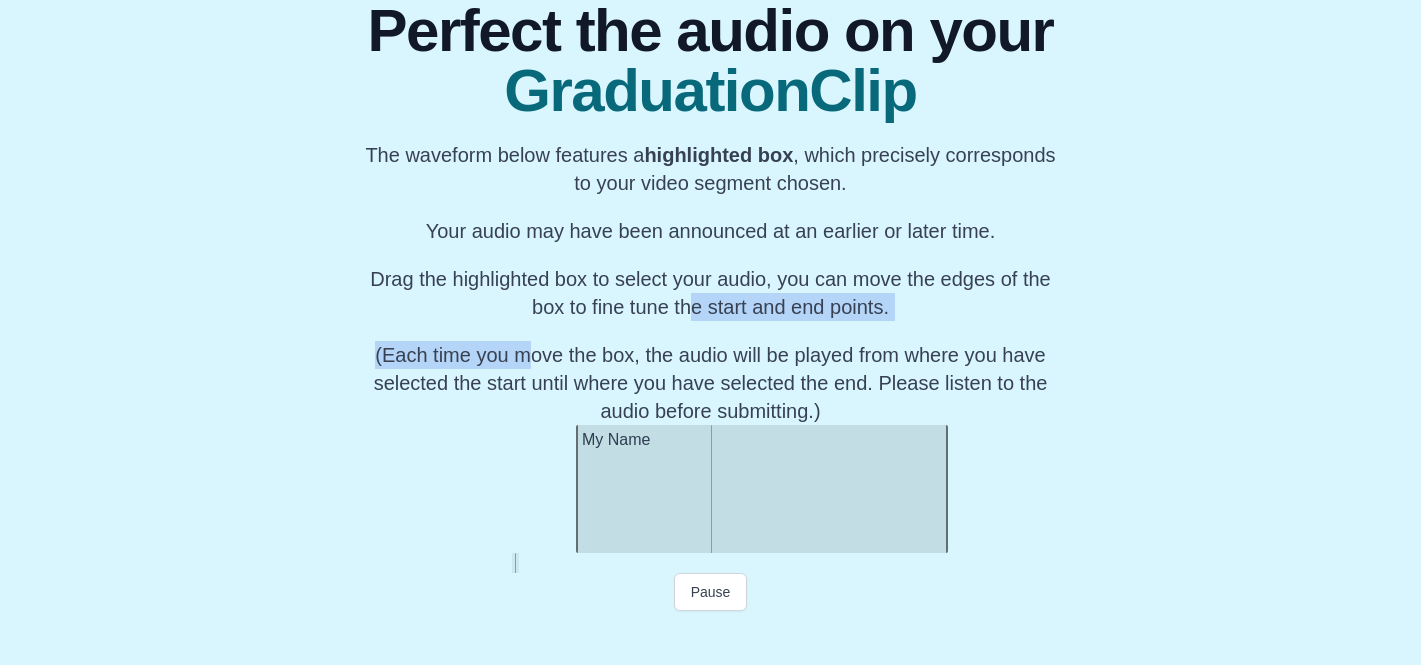 click on "My Name" at bounding box center [762, 489] 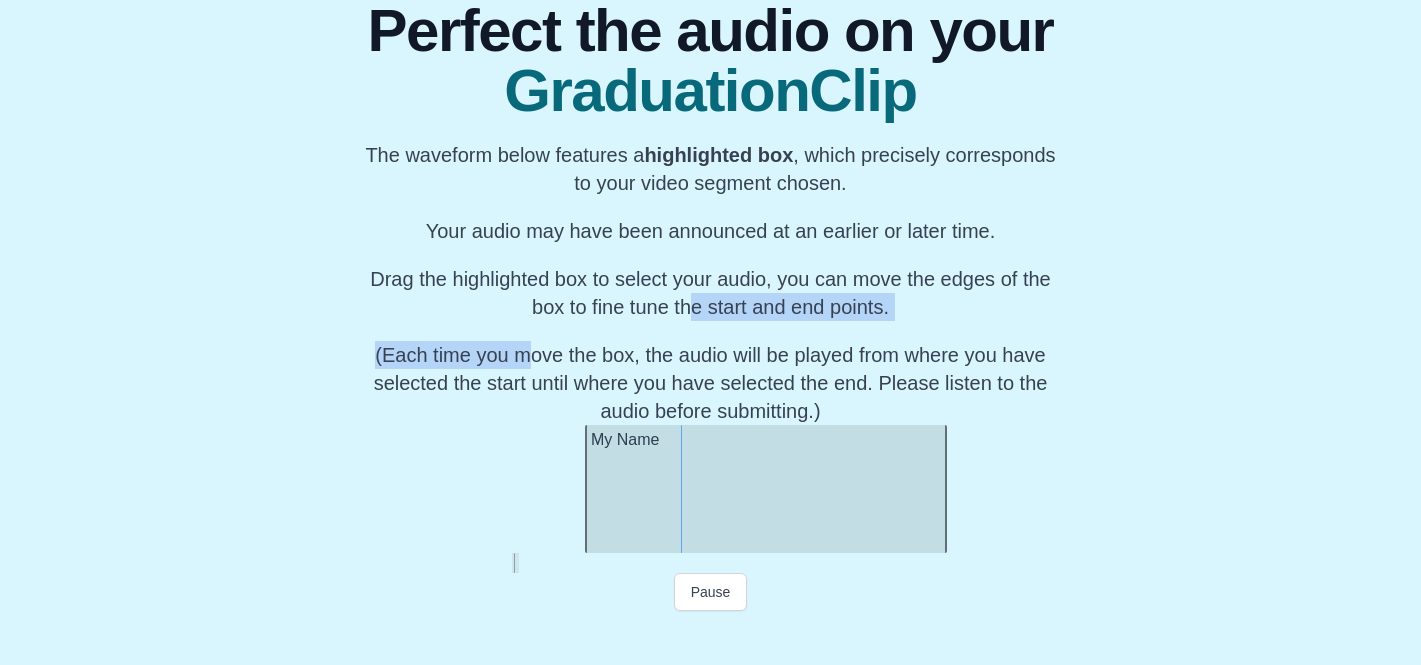 click at bounding box center [589, 489] 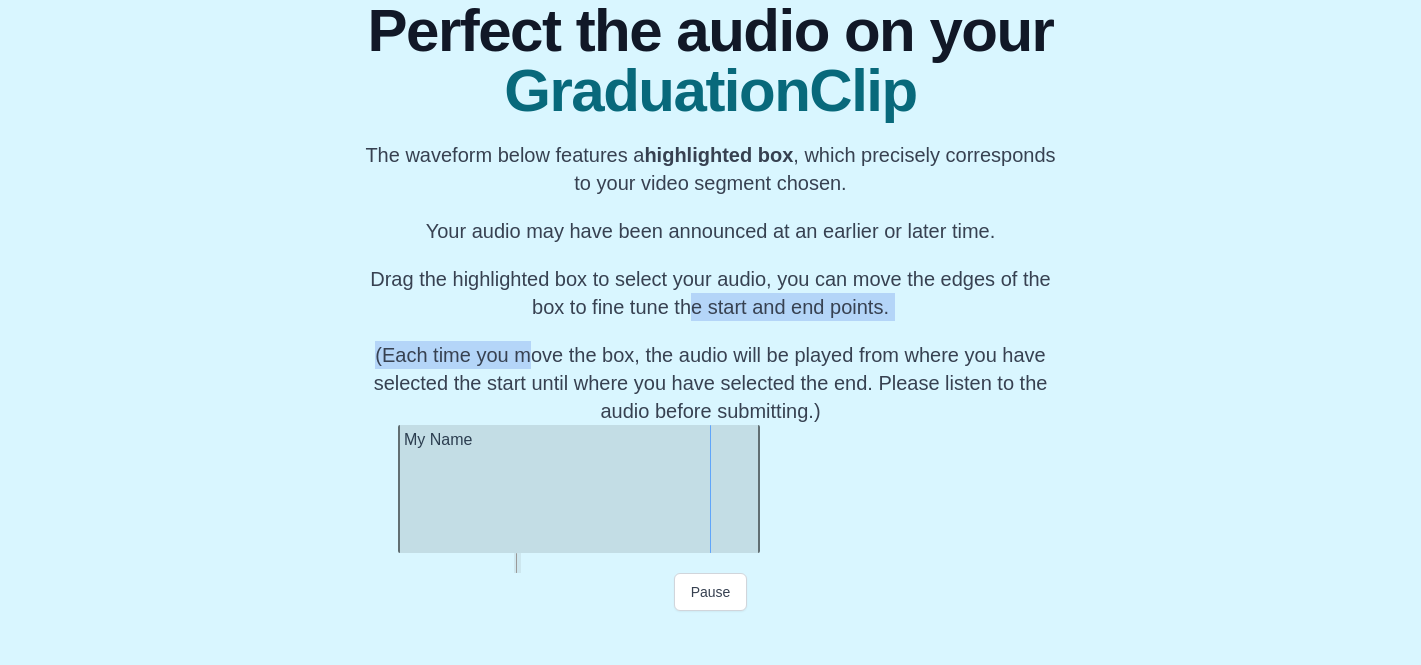 click on "My Name" at bounding box center [29532, 489] 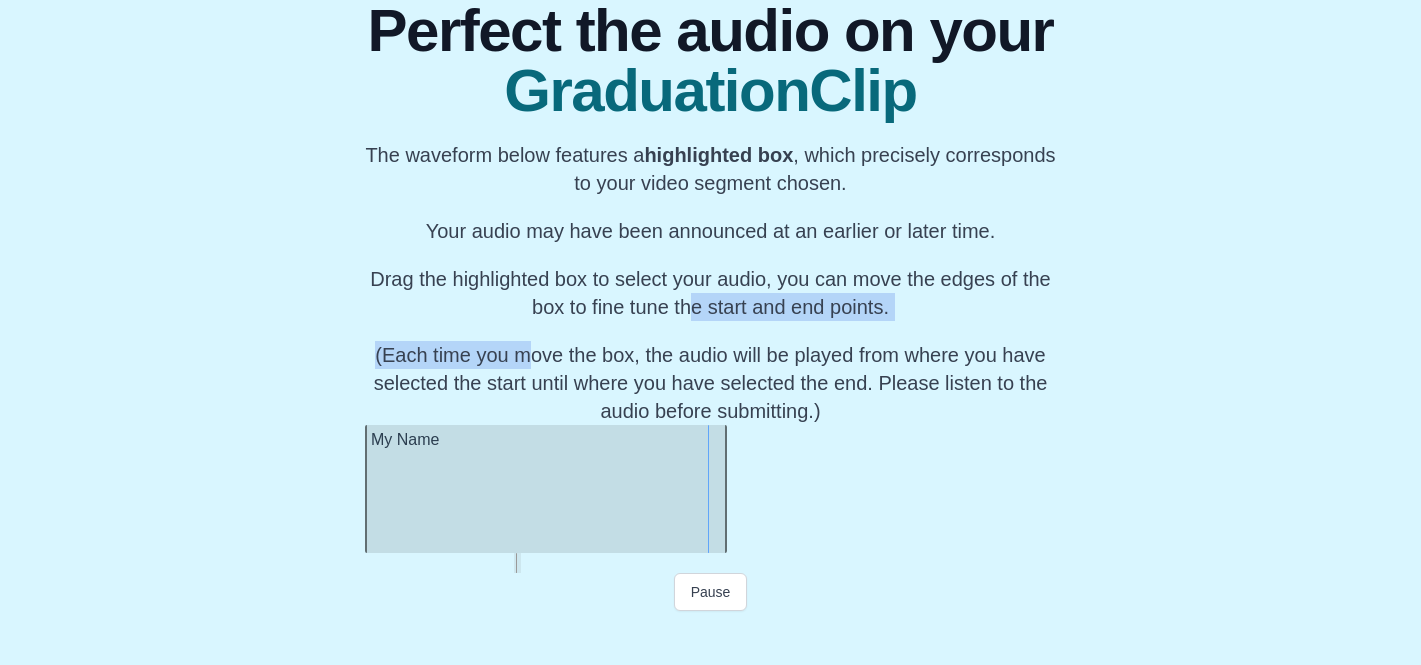click on "My Name" at bounding box center (29499, 489) 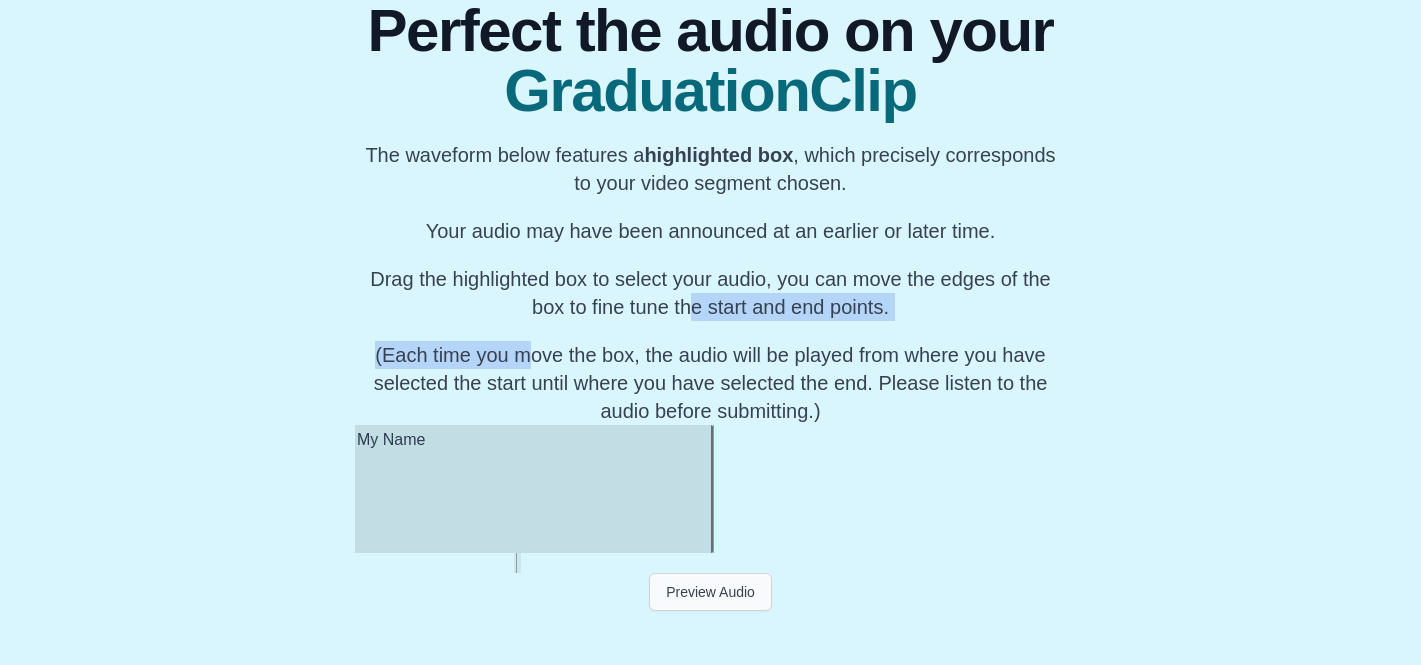 scroll, scrollTop: 0, scrollLeft: 23493, axis: horizontal 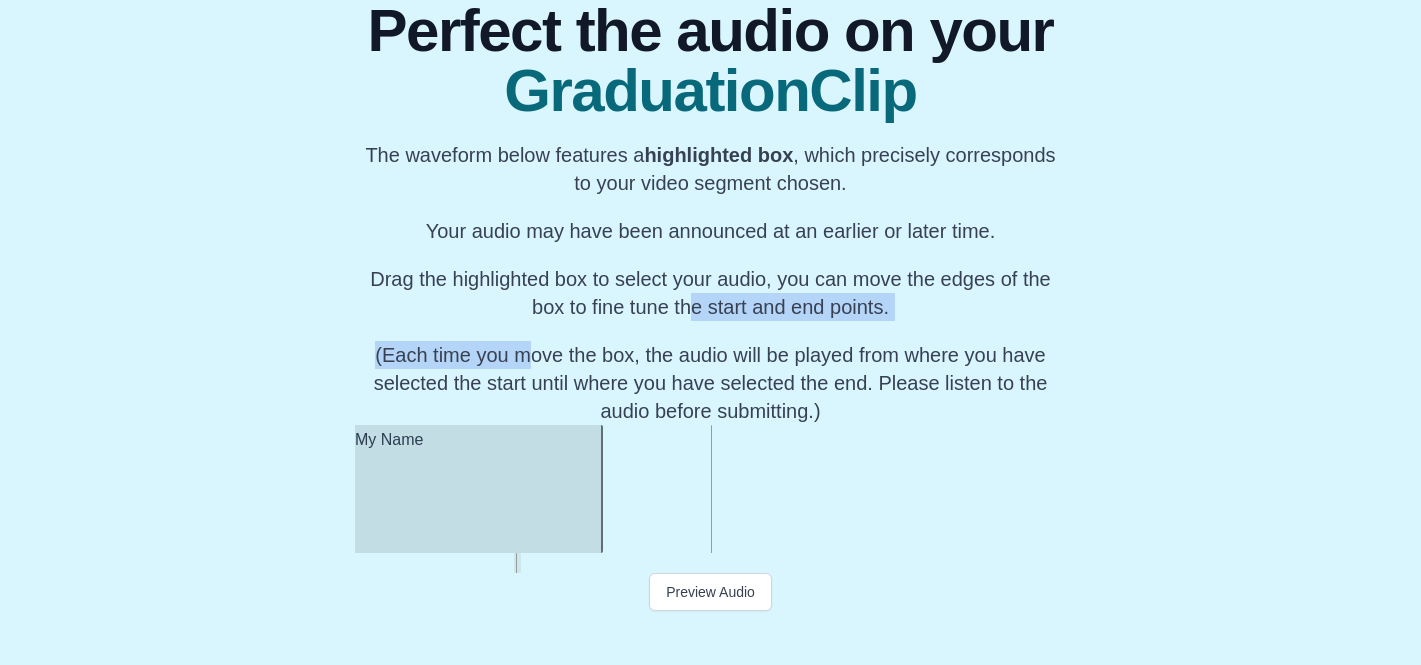 click at bounding box center [599, 489] 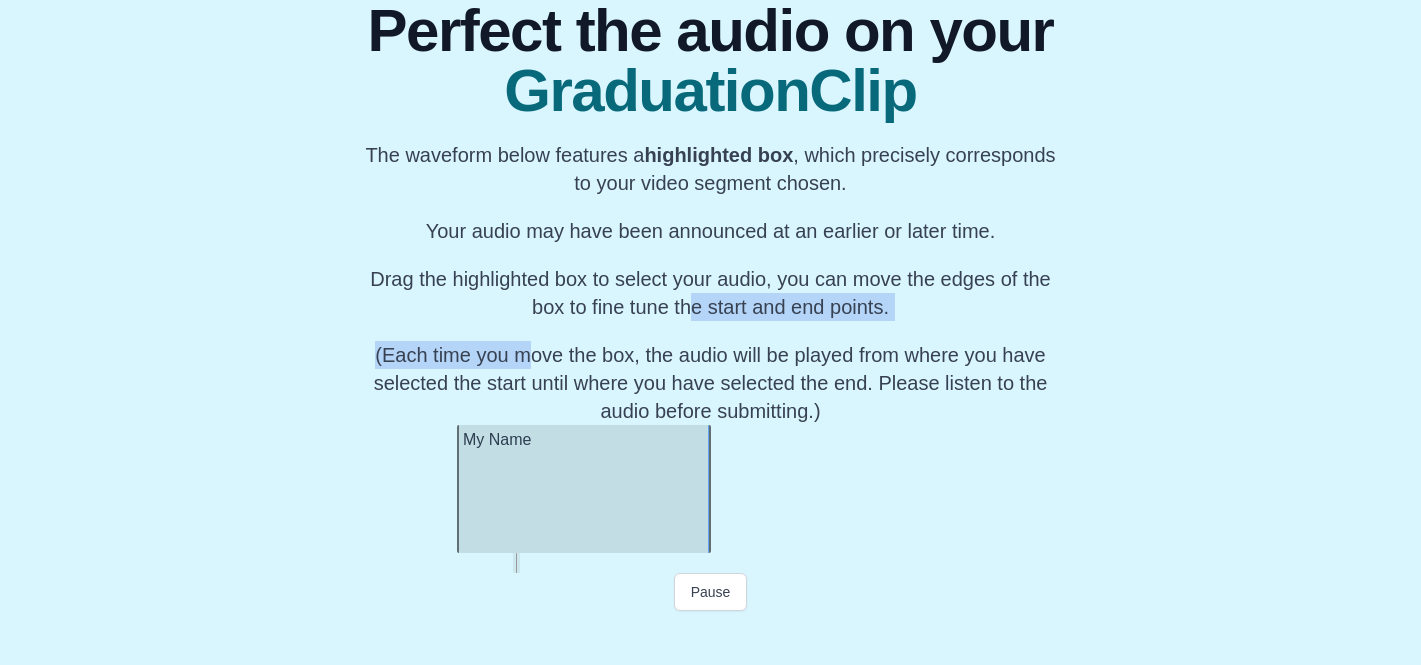 scroll, scrollTop: 0, scrollLeft: 23385, axis: horizontal 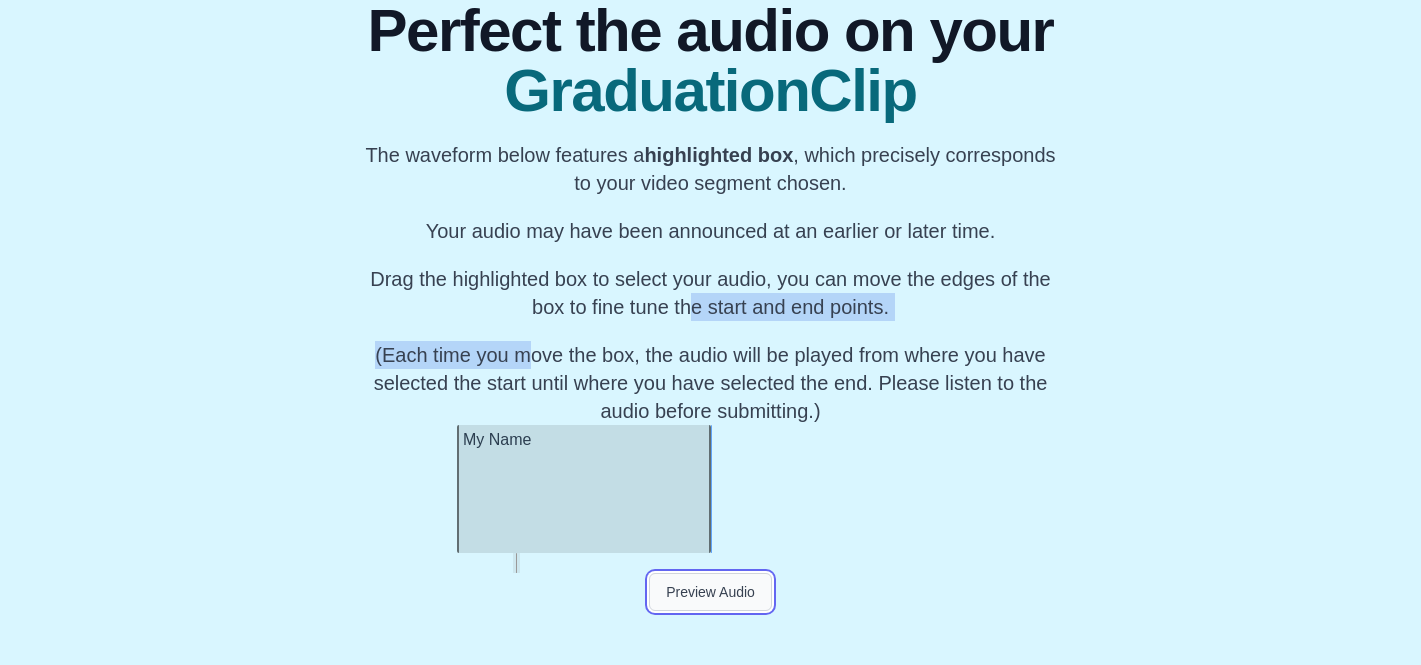 click on "Preview Audio" at bounding box center (710, 592) 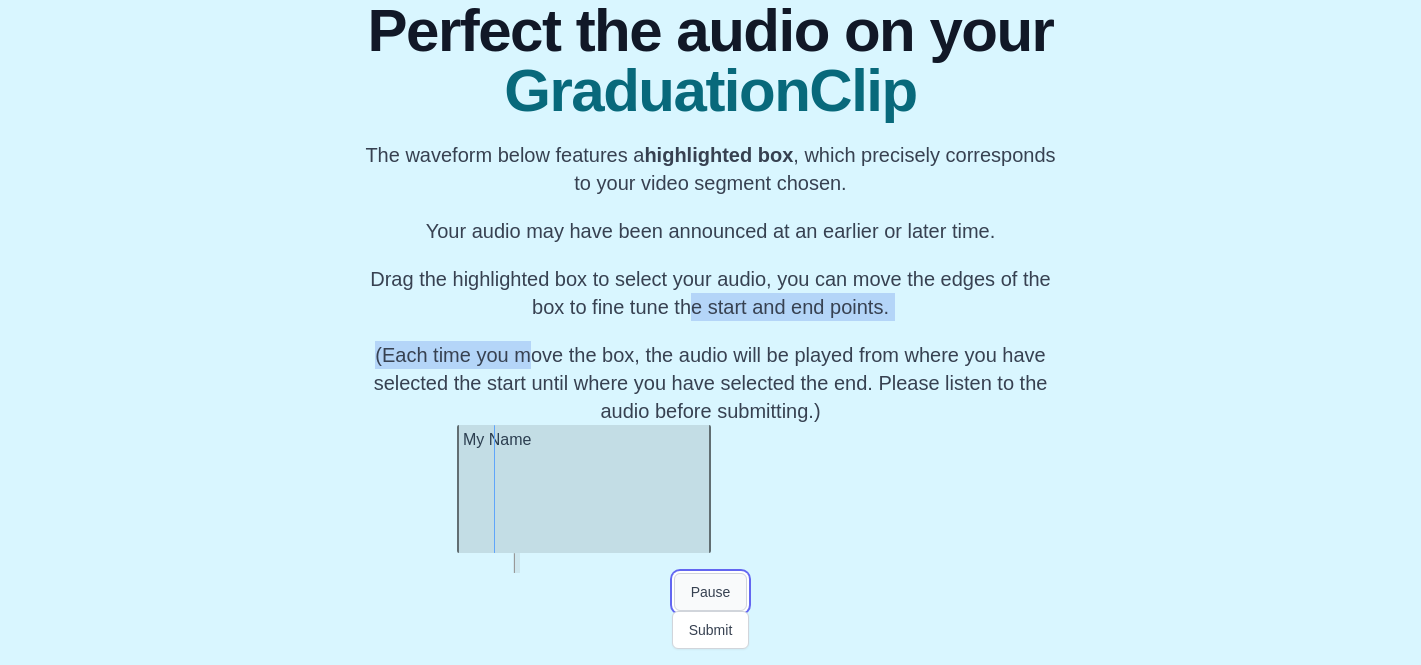 click on "Pause" at bounding box center (711, 592) 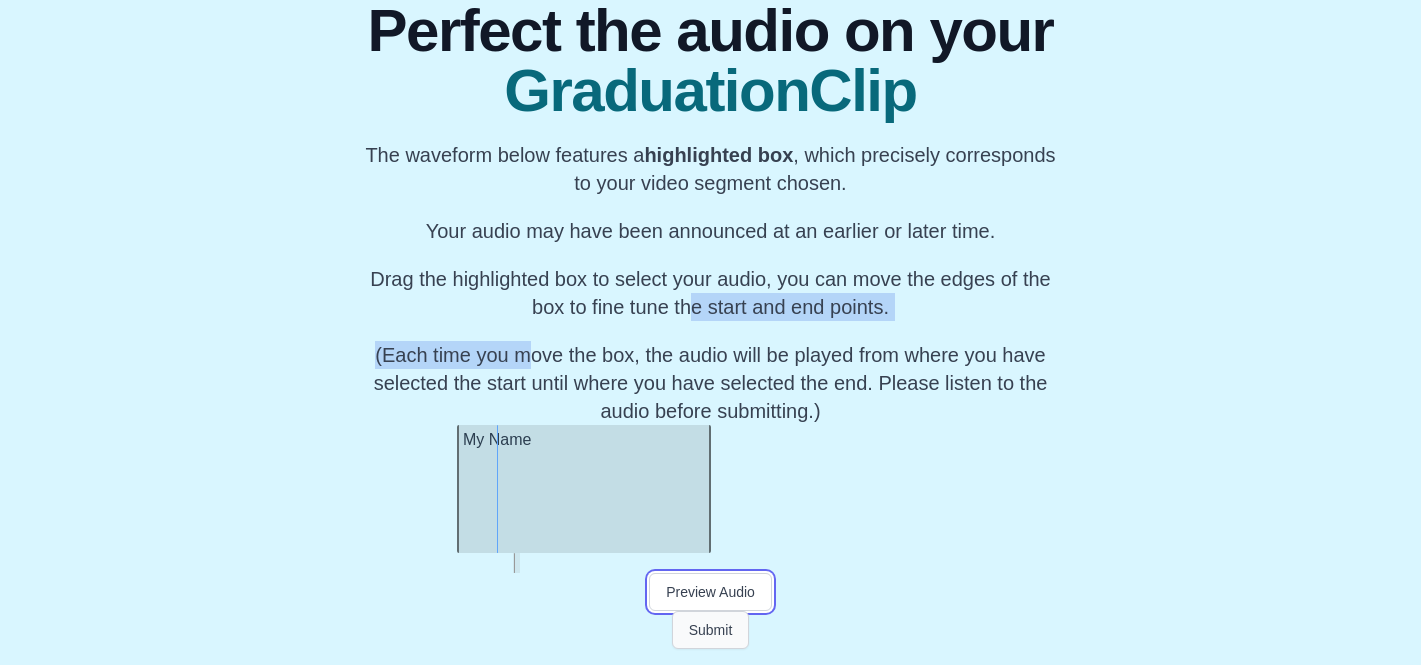 click on "Submit" at bounding box center [711, 630] 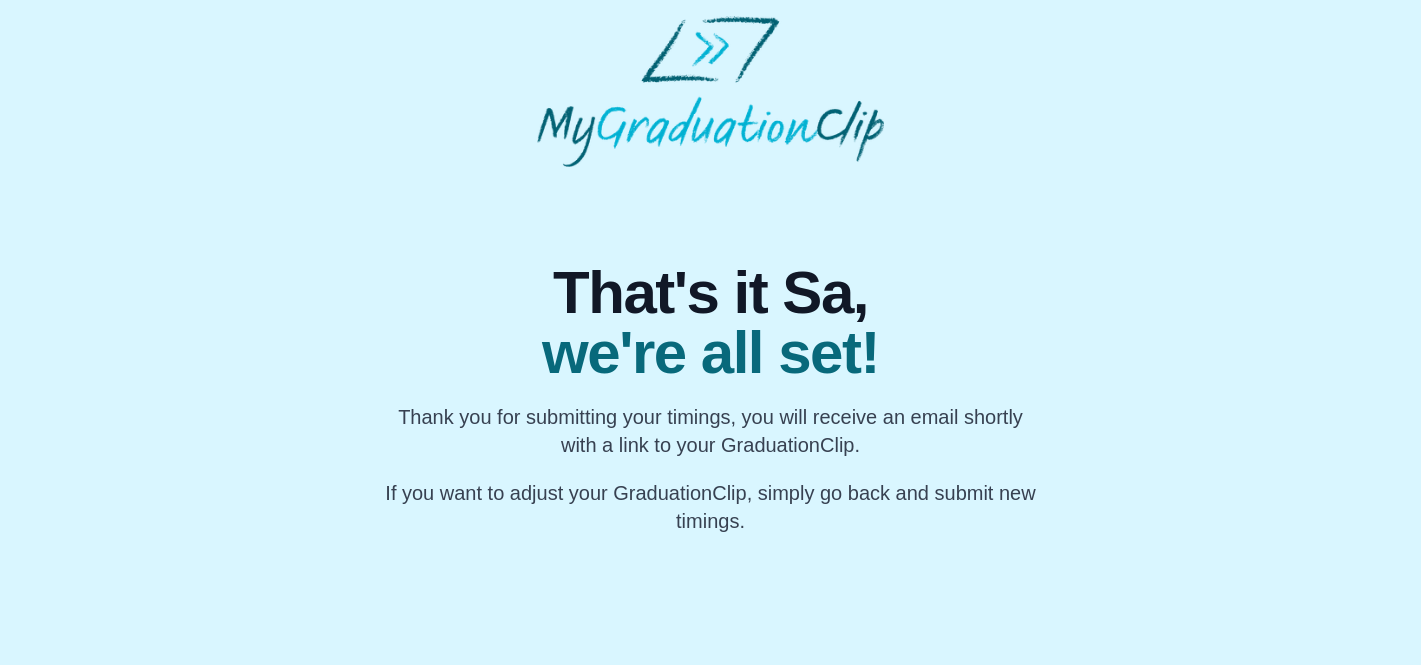 scroll, scrollTop: 0, scrollLeft: 0, axis: both 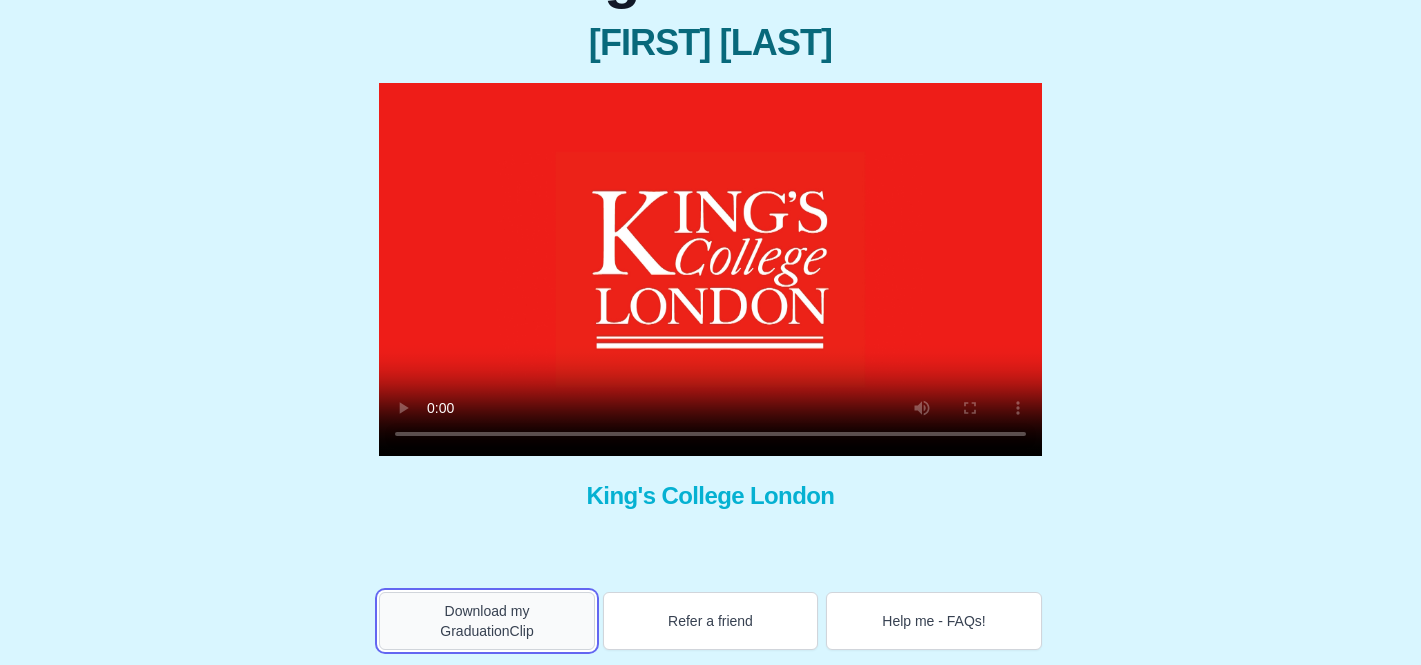 click on "Download my GraduationClip" at bounding box center [487, 621] 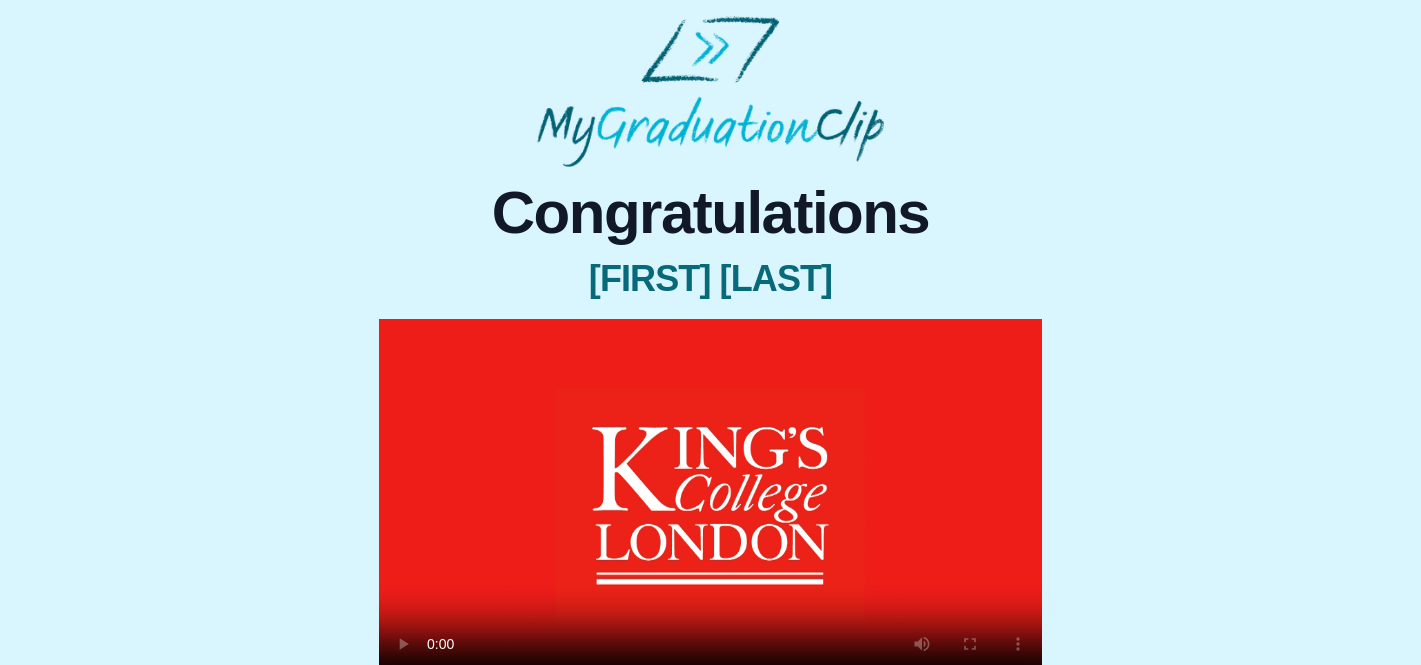 scroll, scrollTop: 236, scrollLeft: 0, axis: vertical 